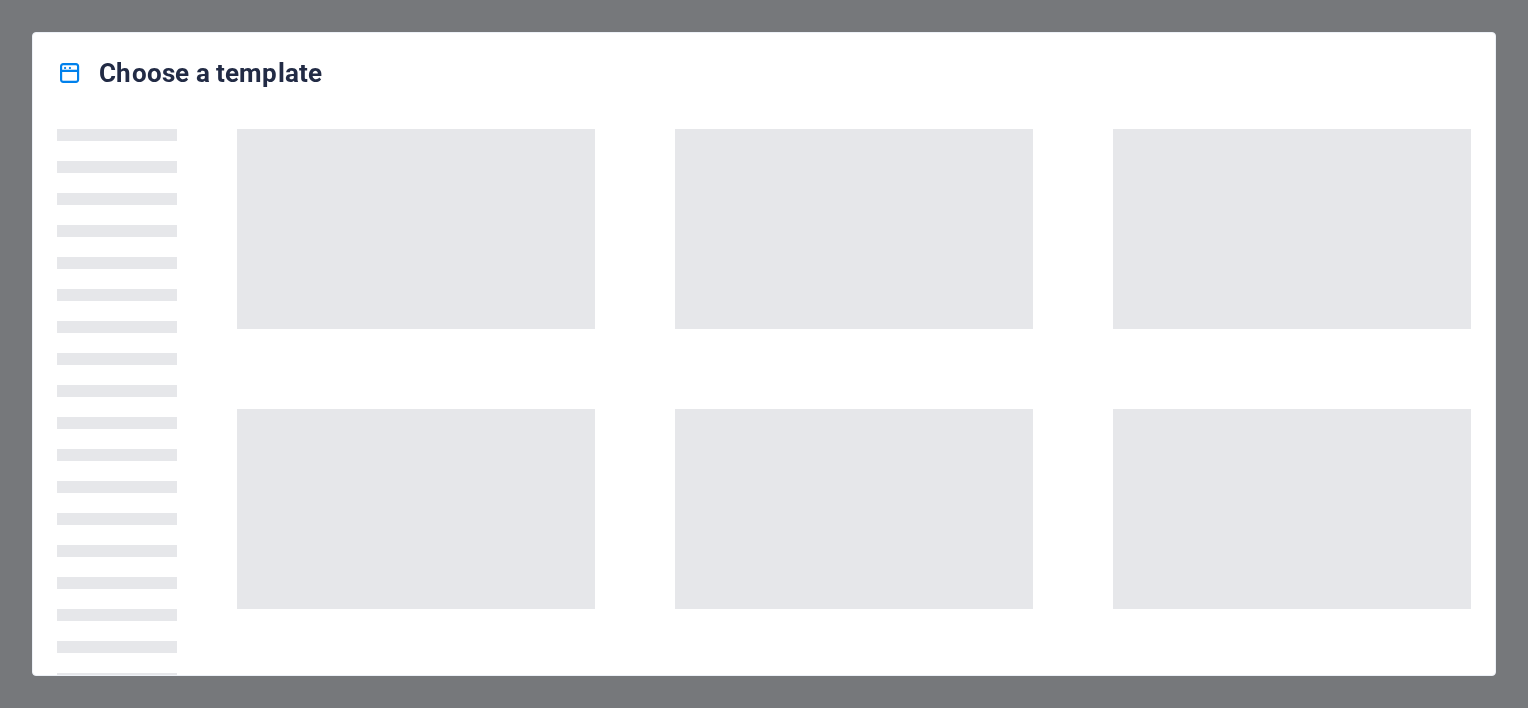 scroll, scrollTop: 0, scrollLeft: 0, axis: both 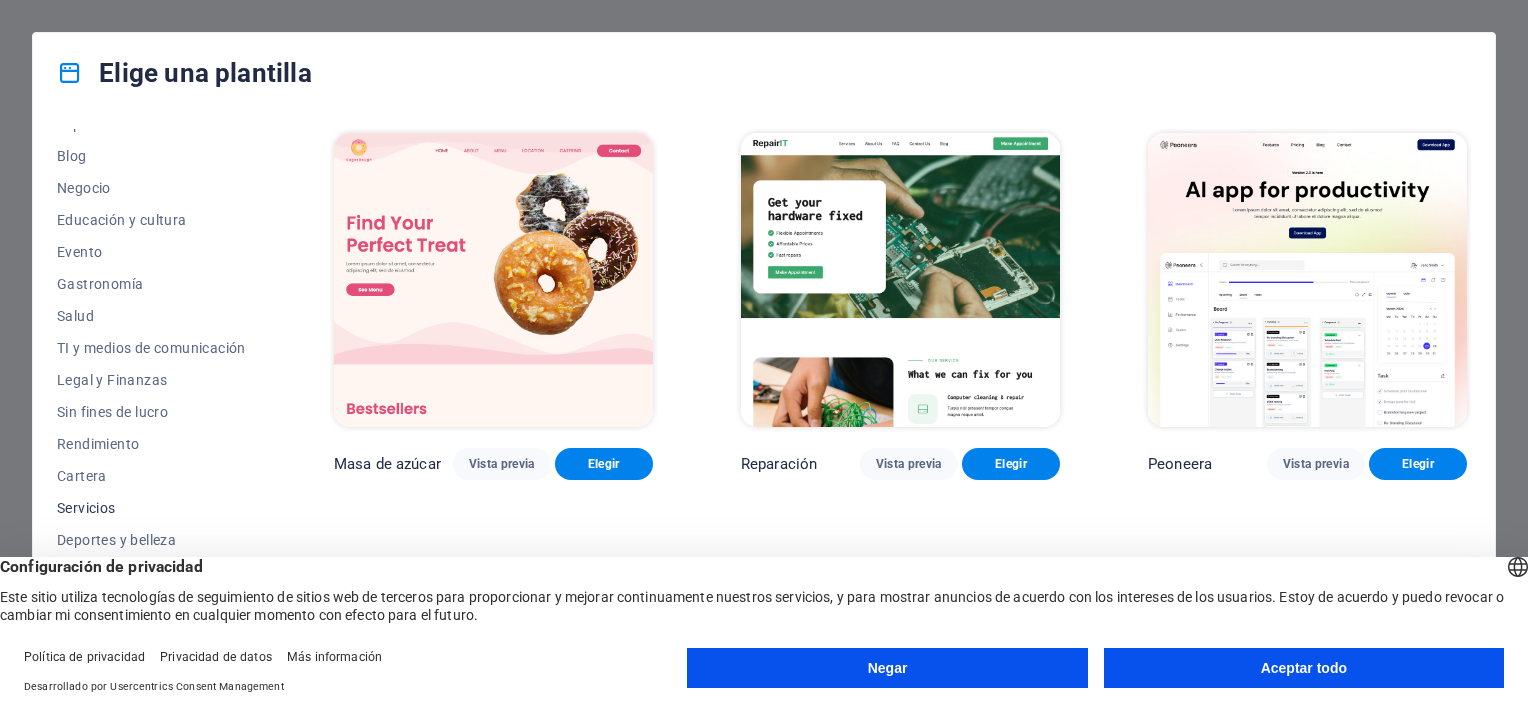 click on "Servicios" at bounding box center (151, 508) 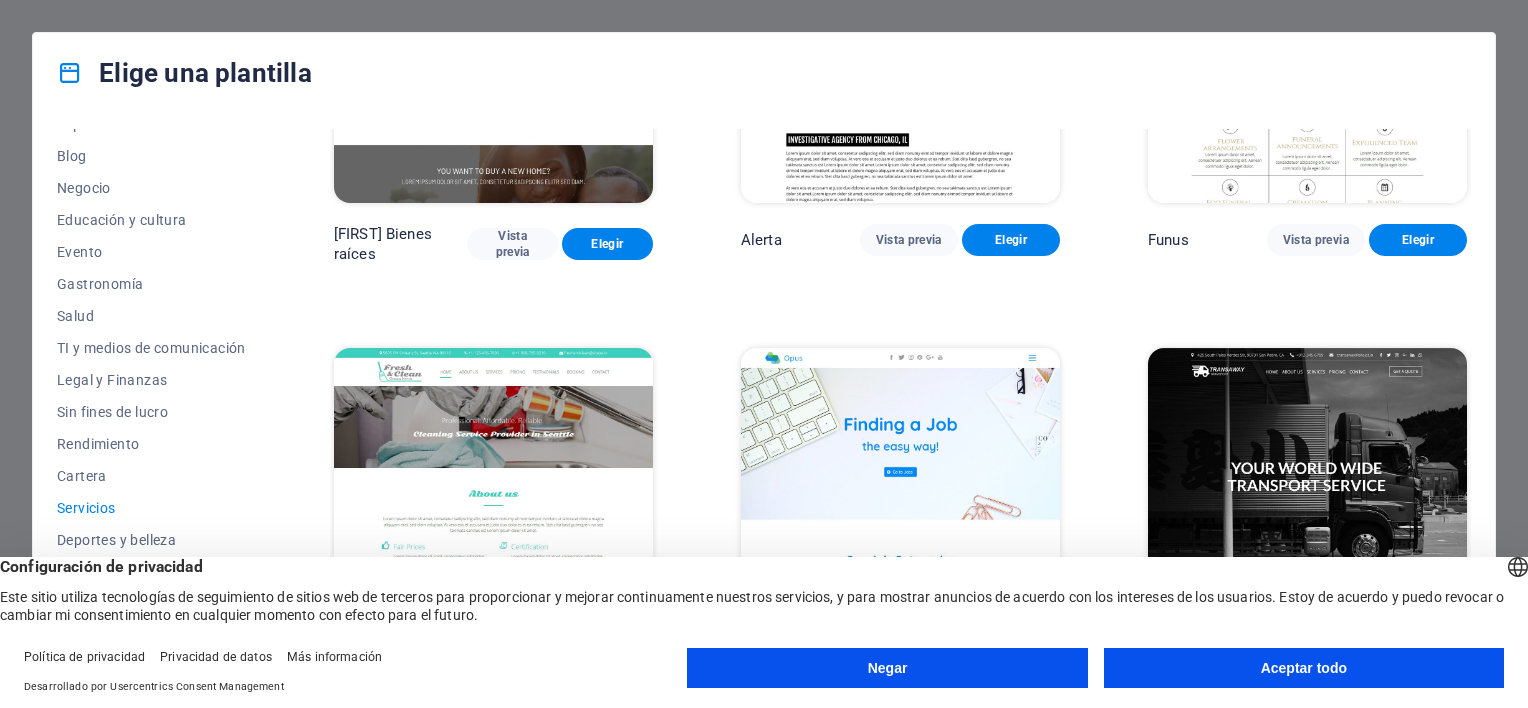 scroll, scrollTop: 1922, scrollLeft: 0, axis: vertical 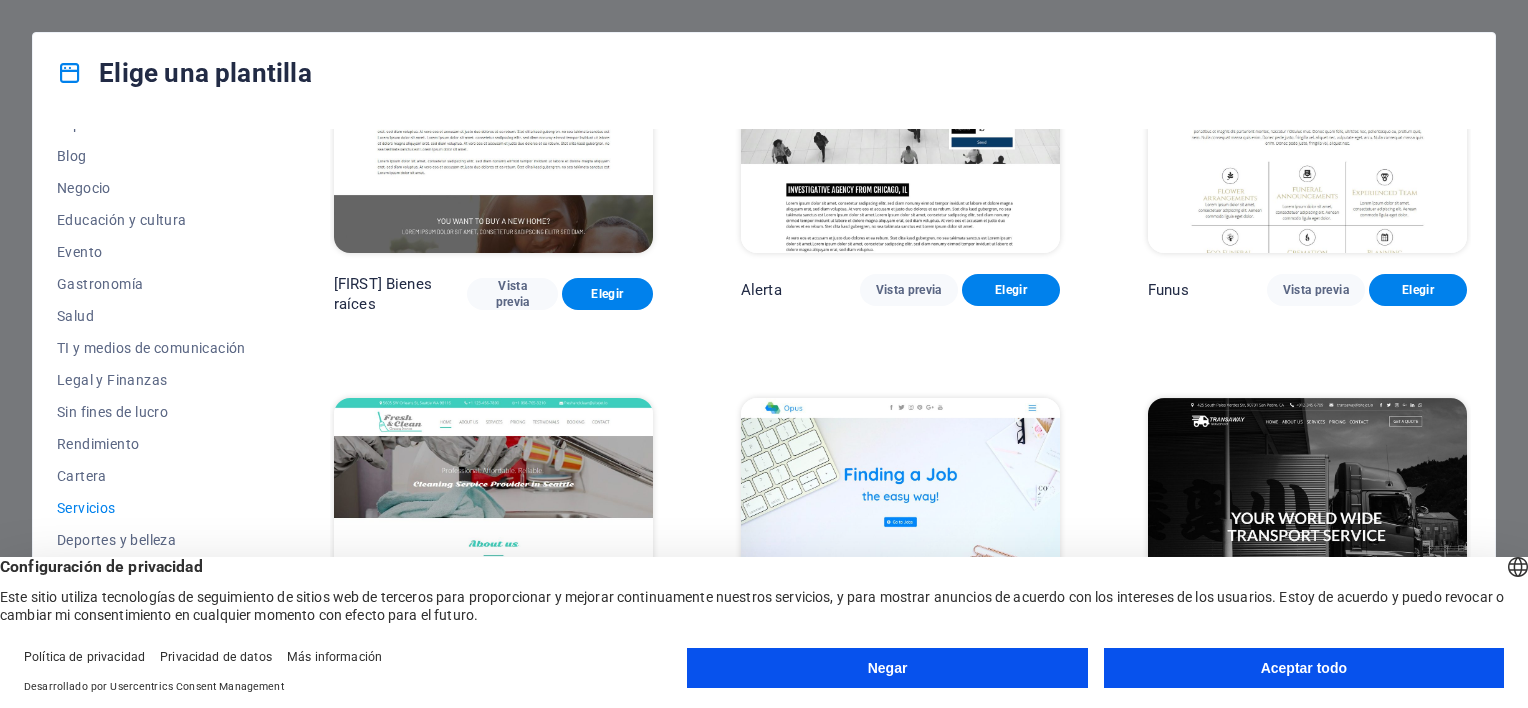 click at bounding box center (493, 545) 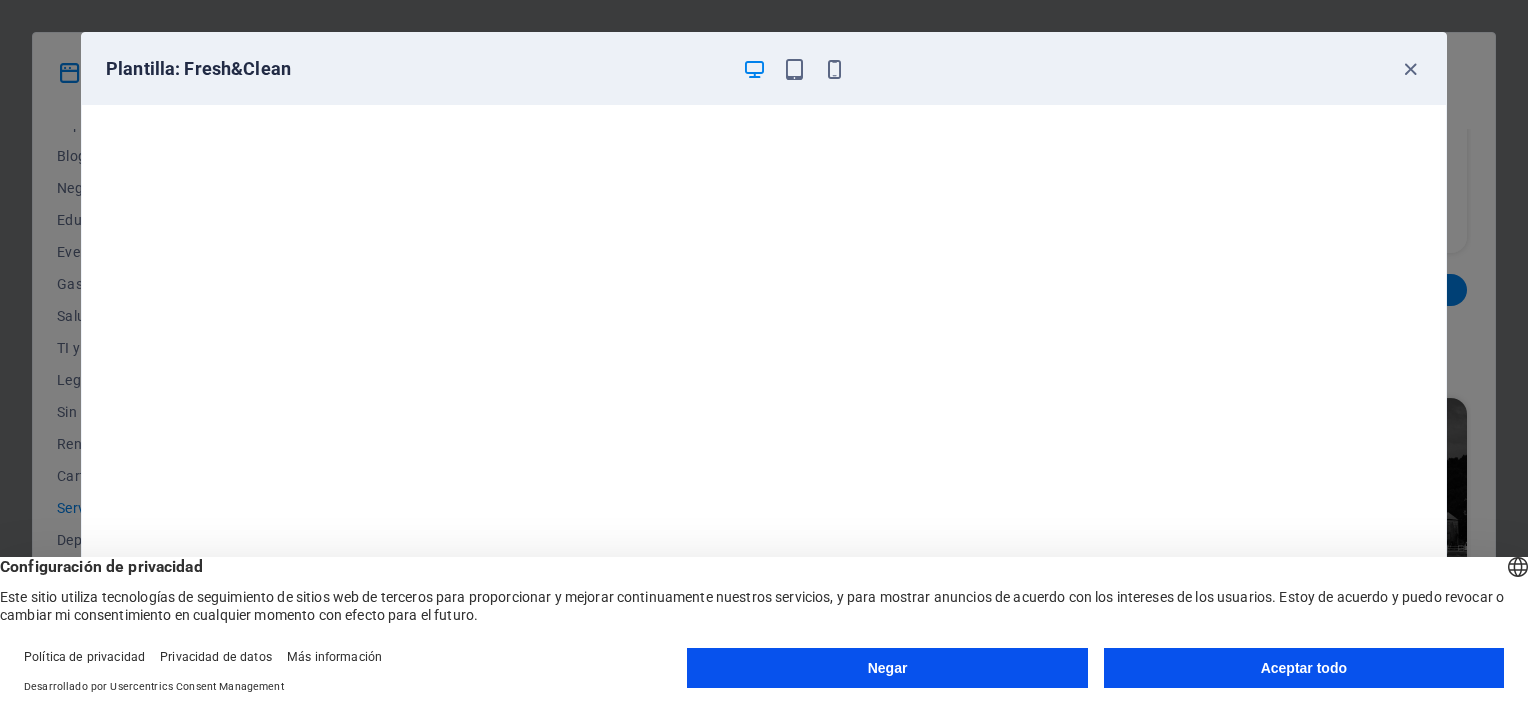 click on "Aceptar todo" at bounding box center [1304, 668] 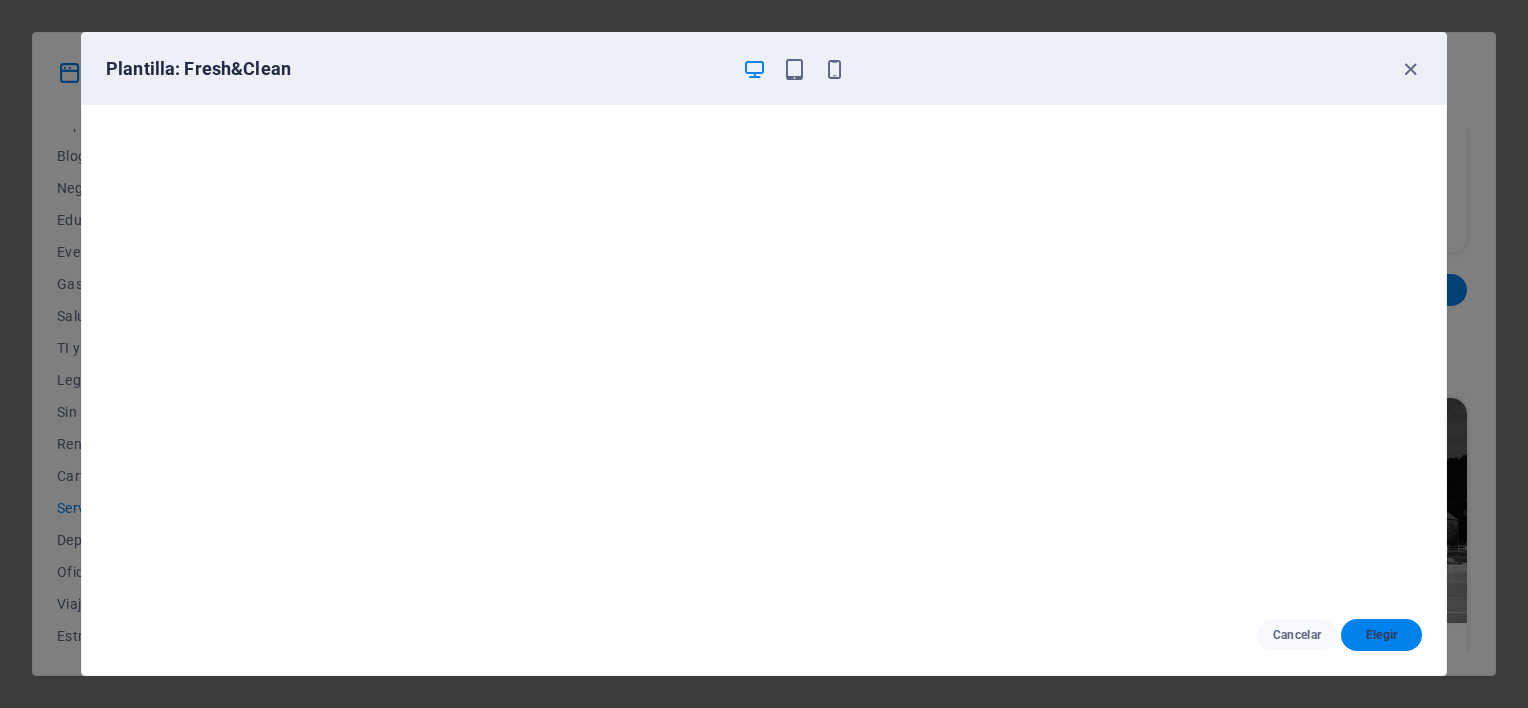 click on "Elegir" at bounding box center [1381, 635] 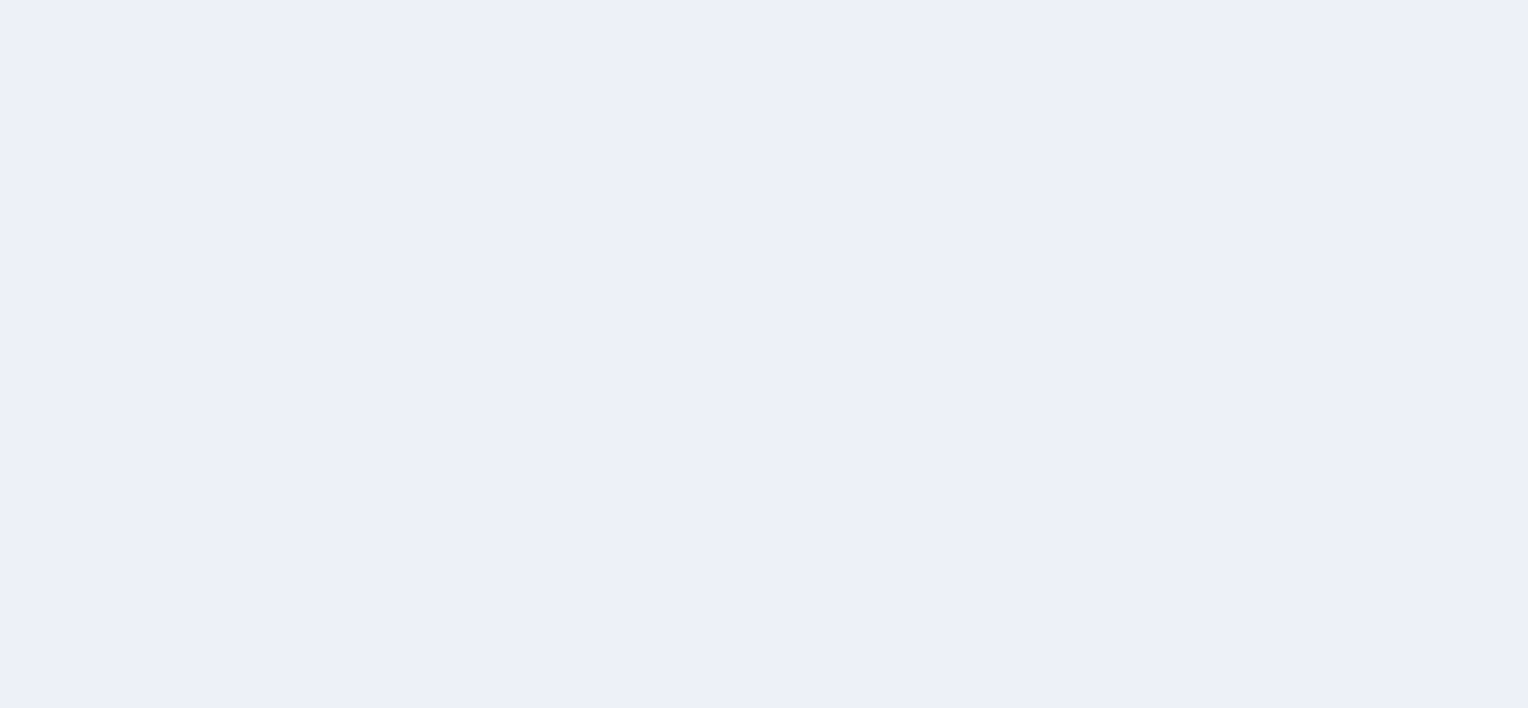 scroll, scrollTop: 0, scrollLeft: 0, axis: both 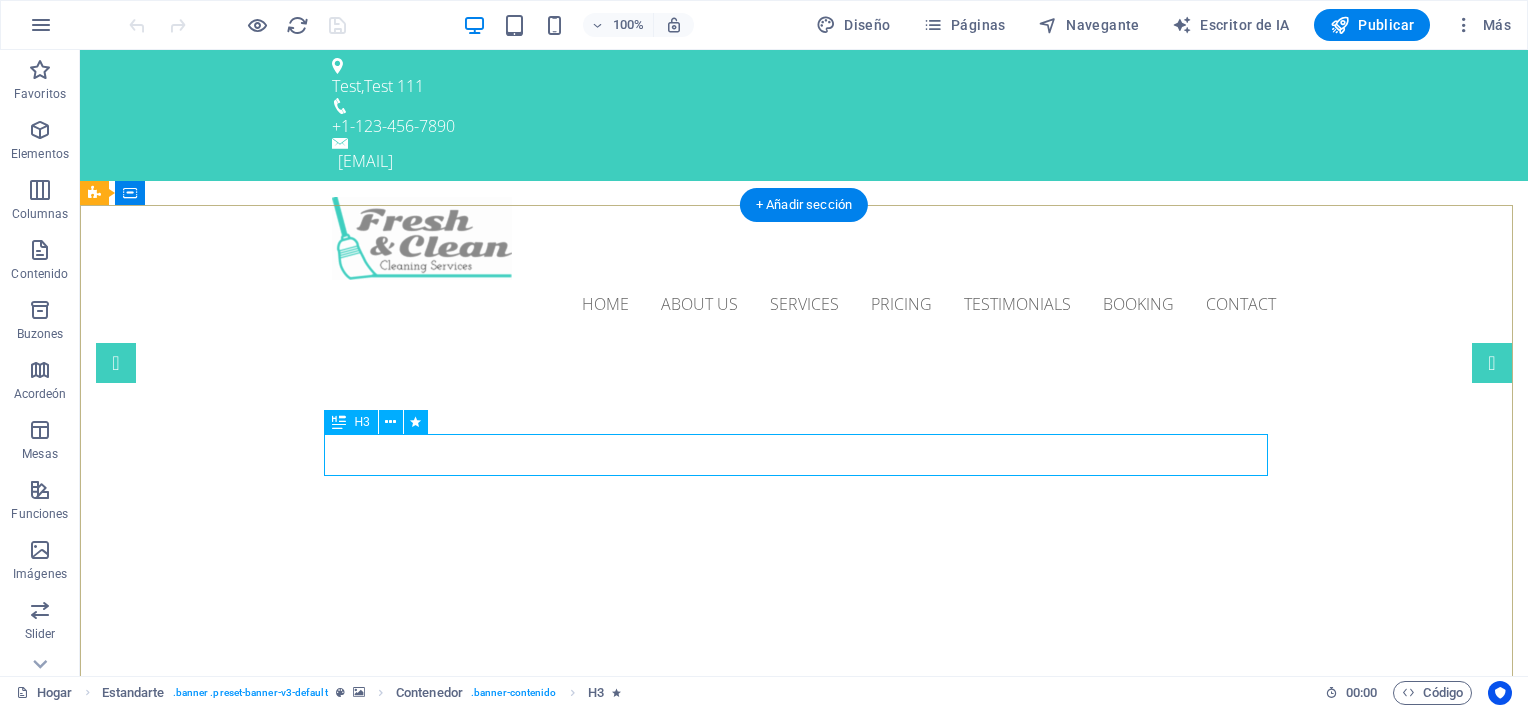 click on "Professional. Affordable. Reliable." at bounding box center (804, 1024) 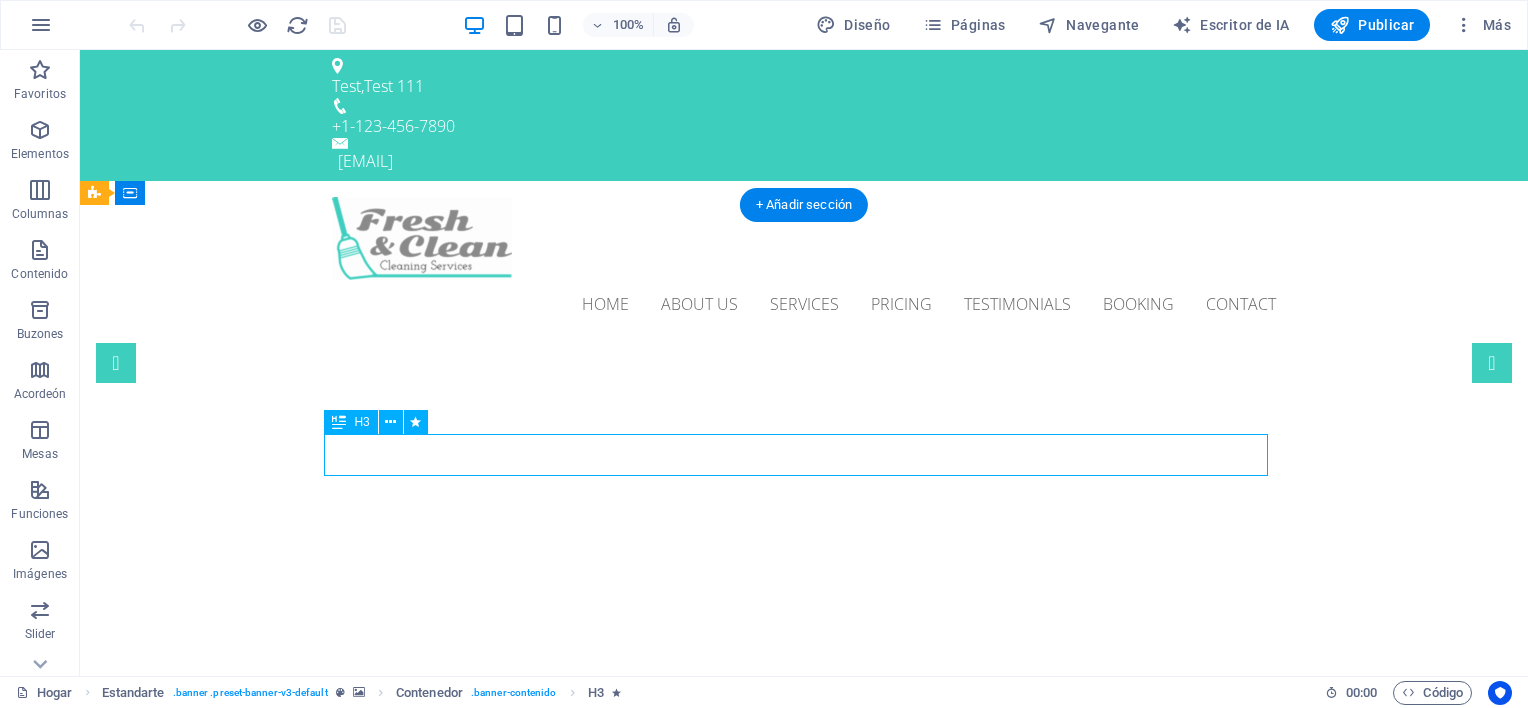 click on "Professional. Affordable. Reliable." at bounding box center (804, 1024) 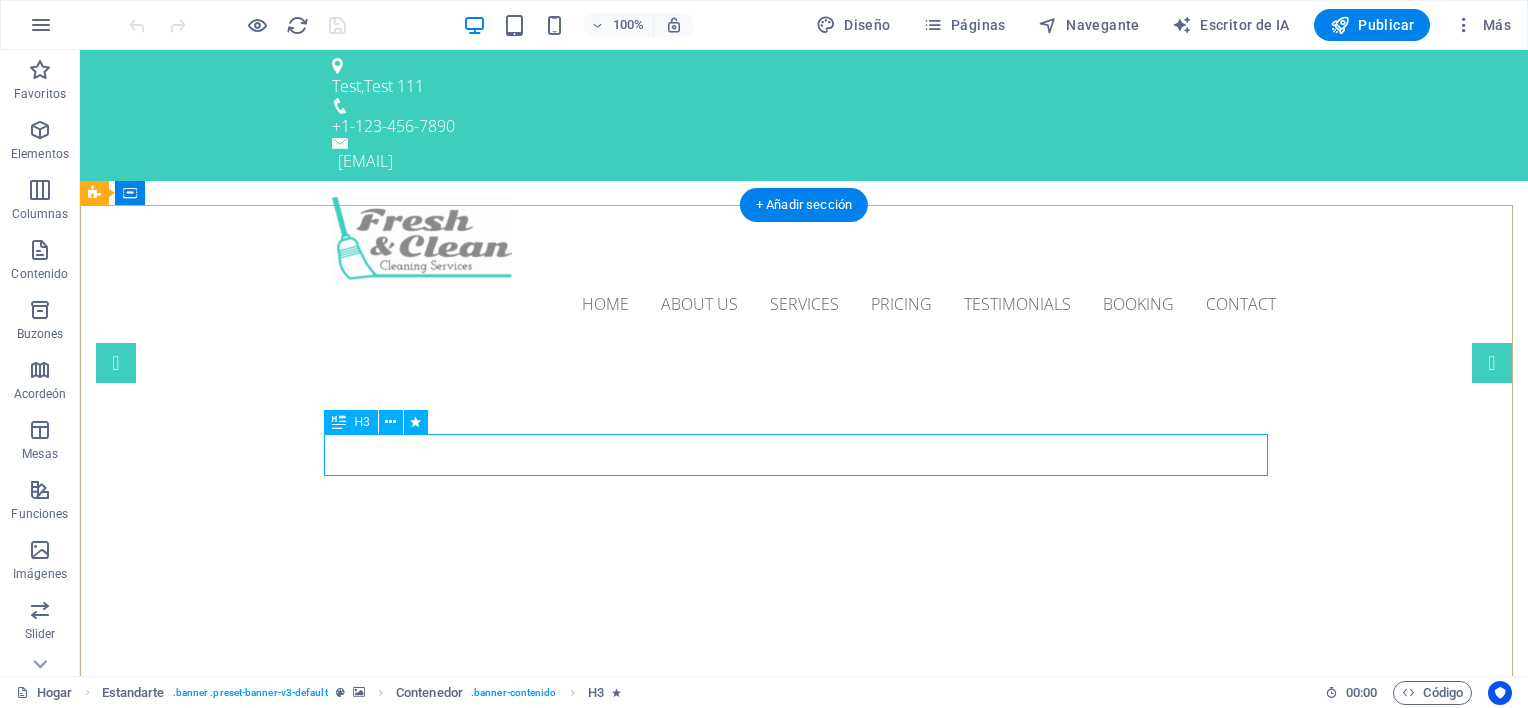 click on "Professional. Affordable. Reliable." at bounding box center [804, 1024] 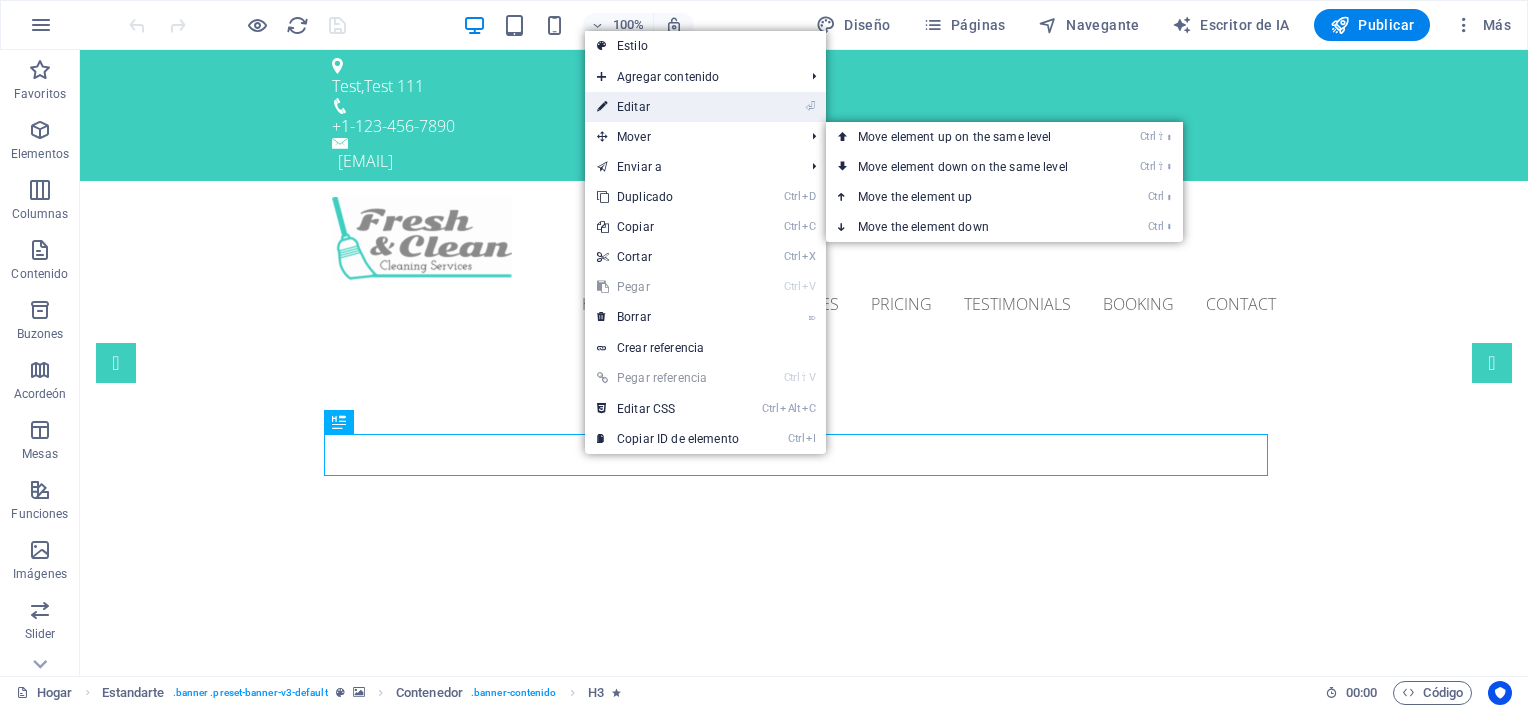 click on "⏎  Editar" at bounding box center (668, 107) 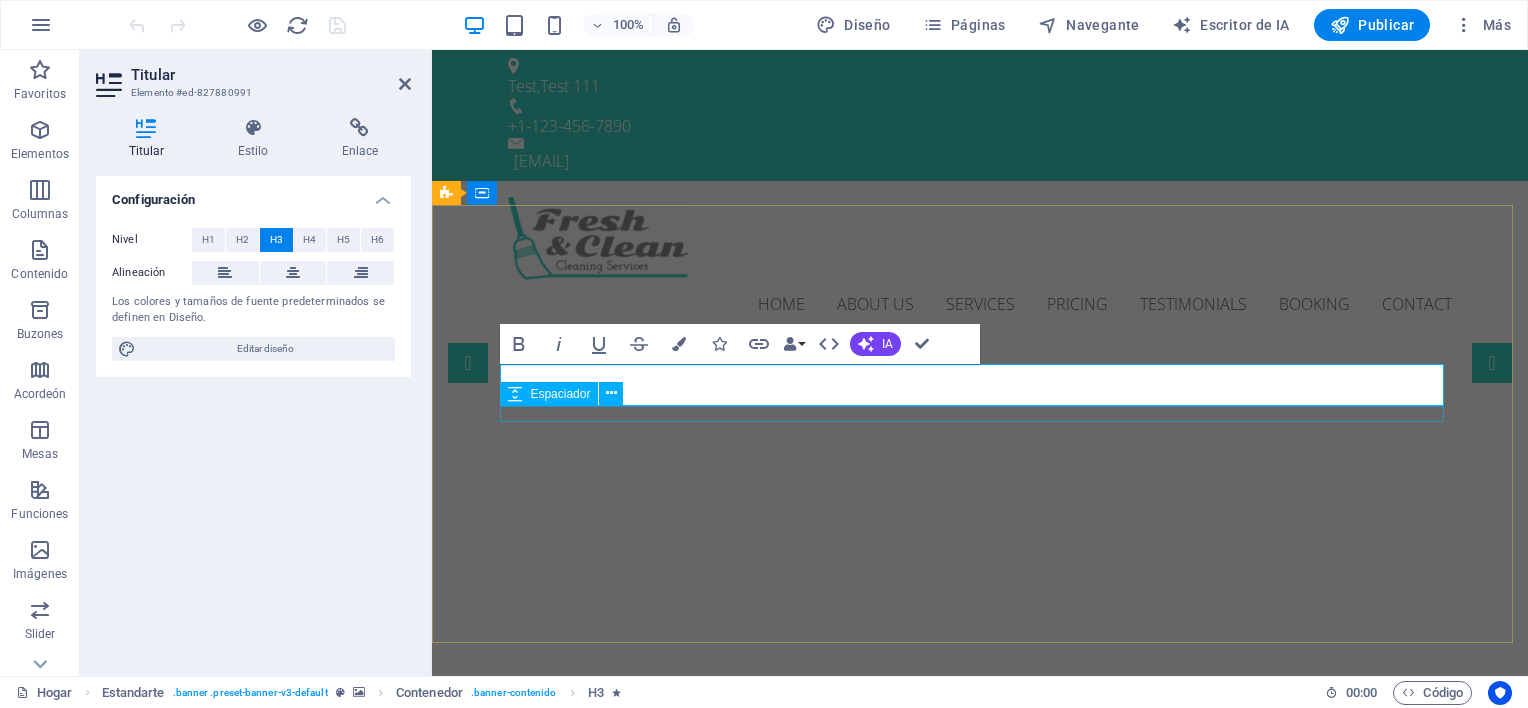 type 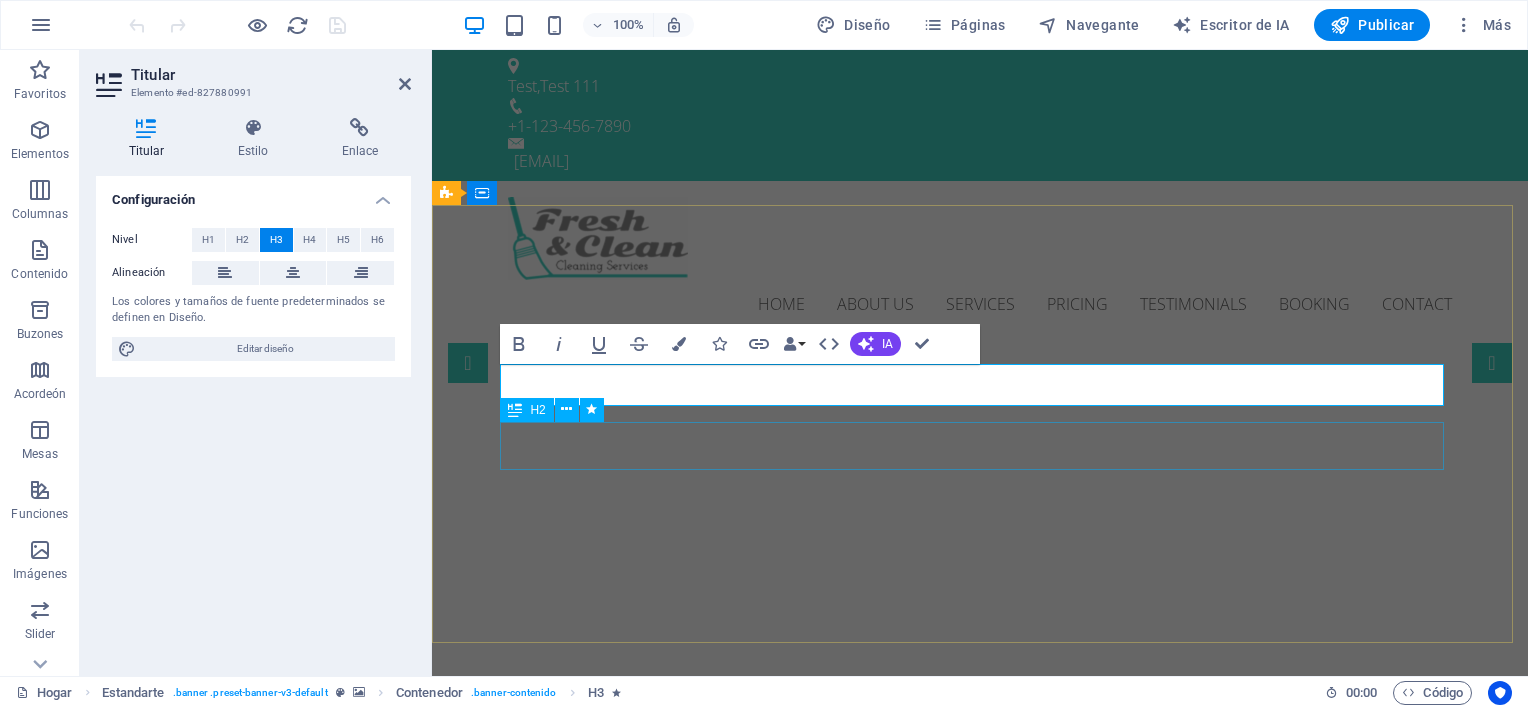click on "Cleaning Service Provider in  Test" at bounding box center (980, 944) 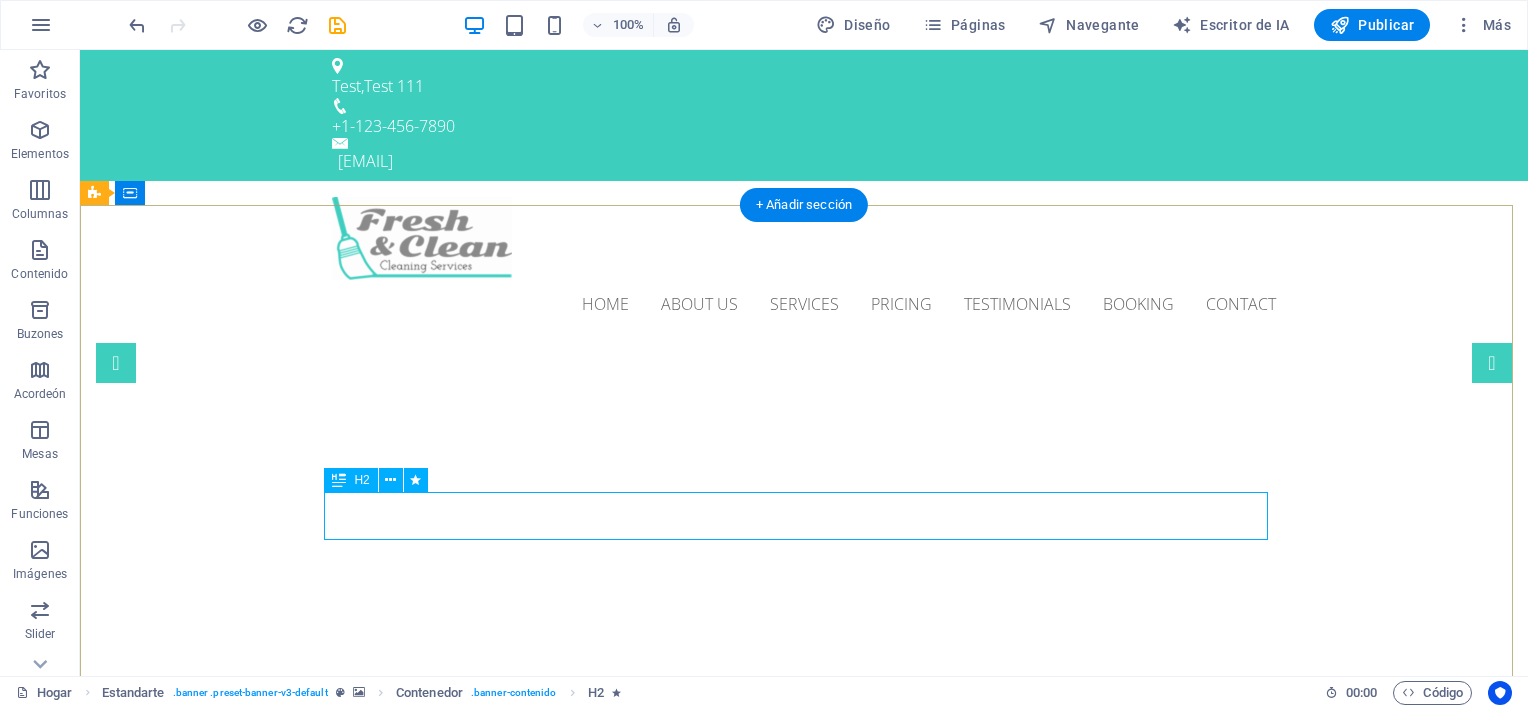 click on "Cleaning Service Provider in  Test" at bounding box center [804, 1085] 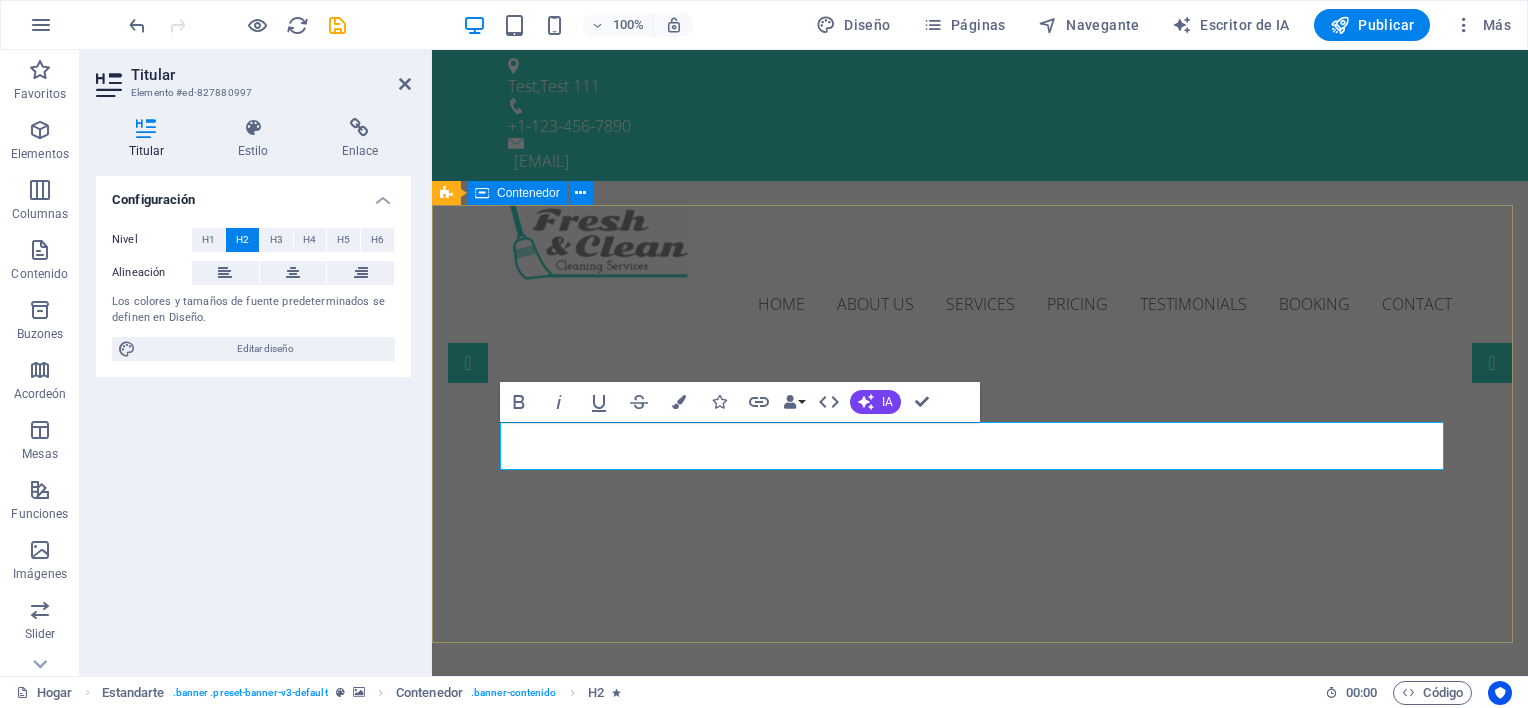 type 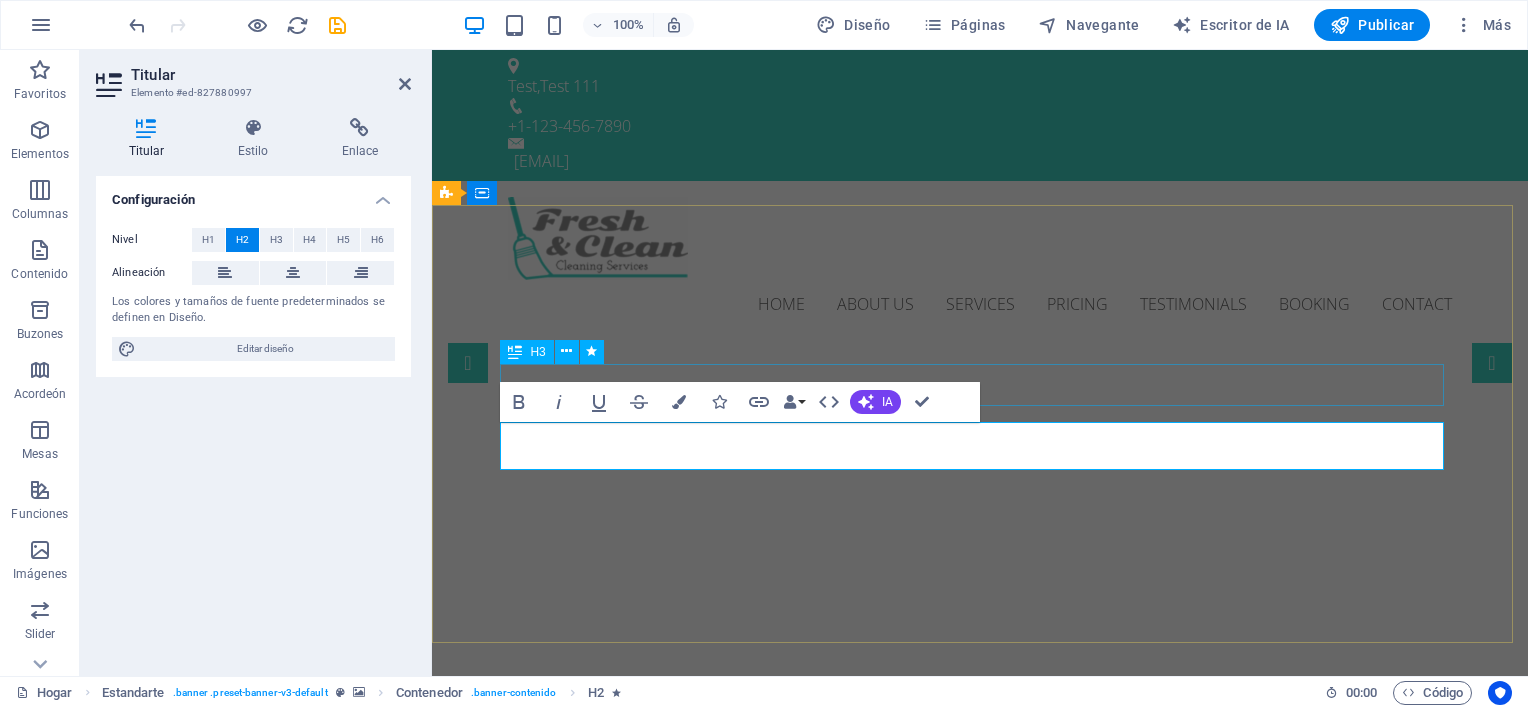 click on "Laboratorio de Calibración" at bounding box center (980, 883) 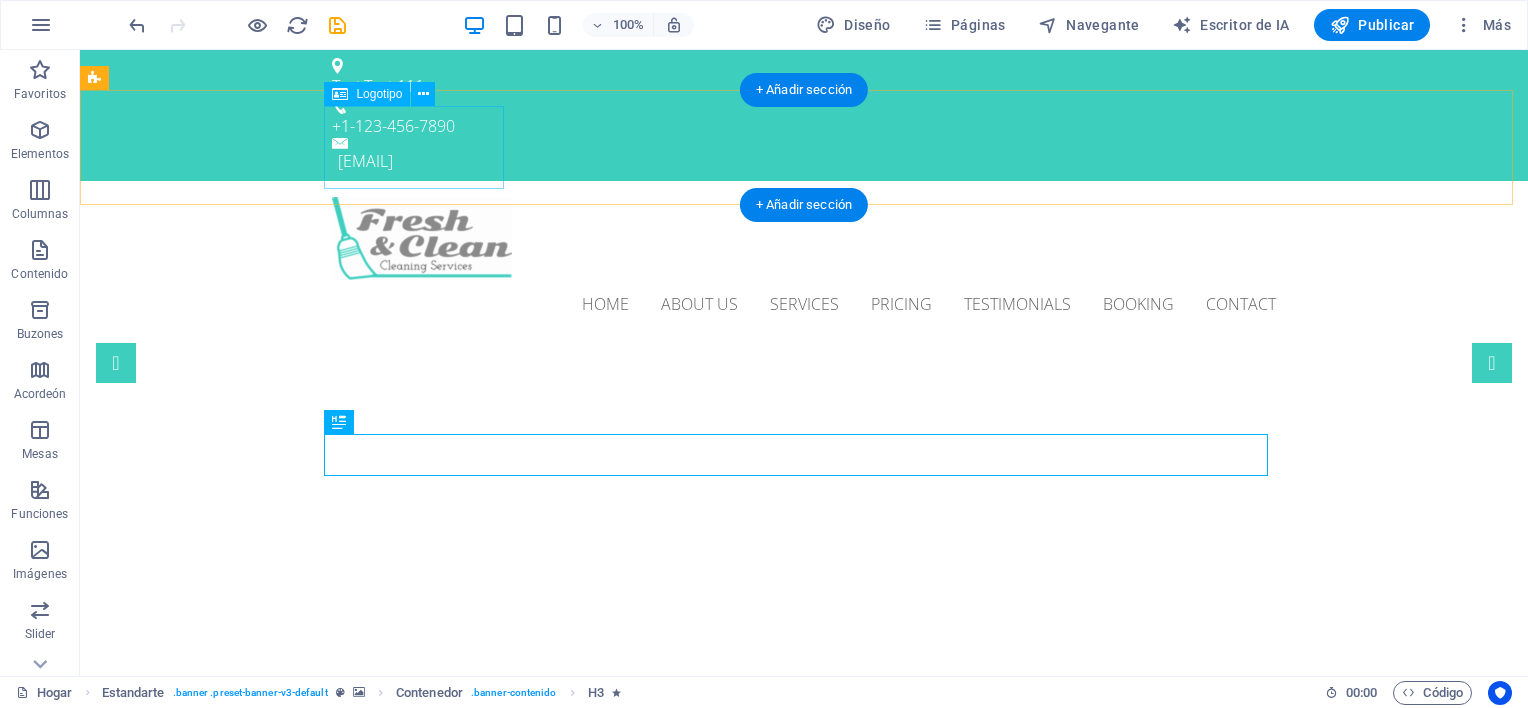 click at bounding box center (804, 238) 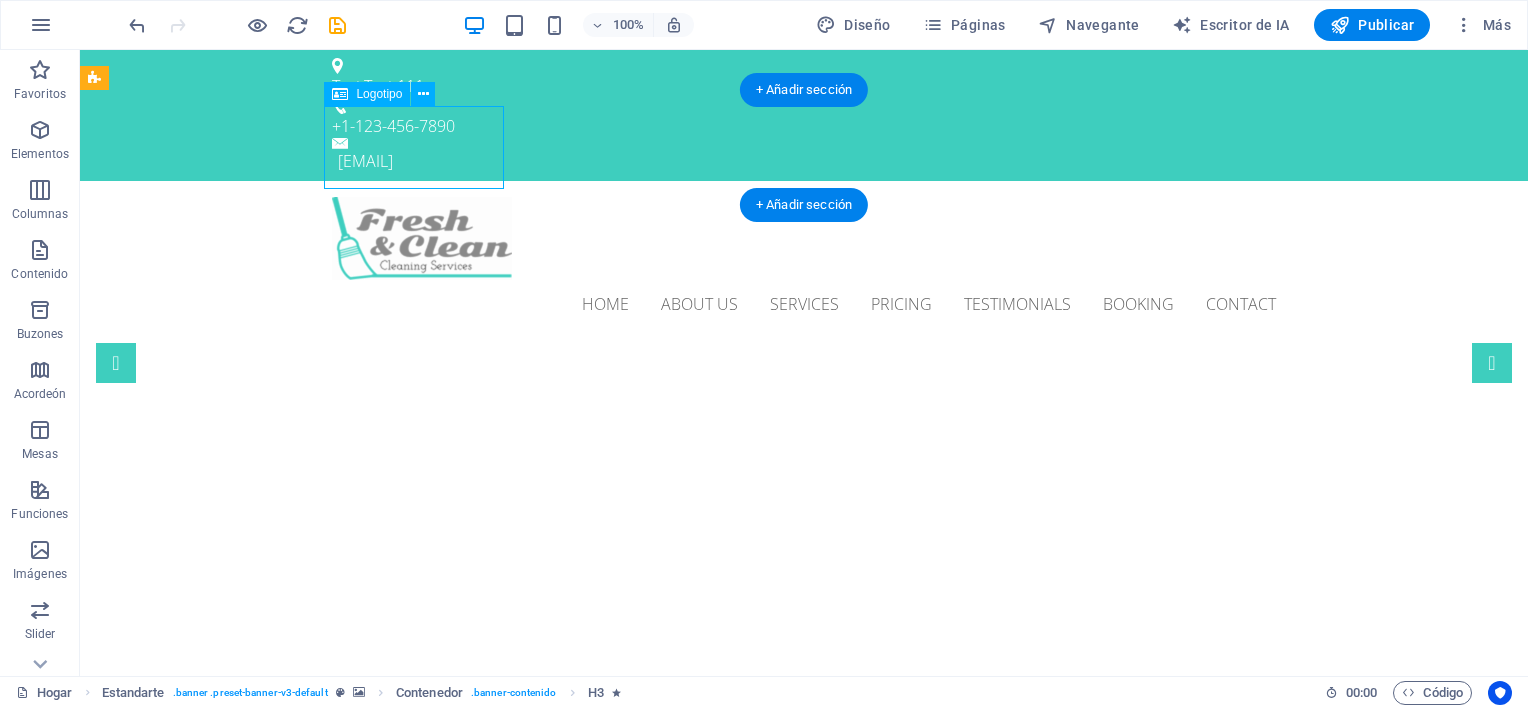 click at bounding box center [804, 238] 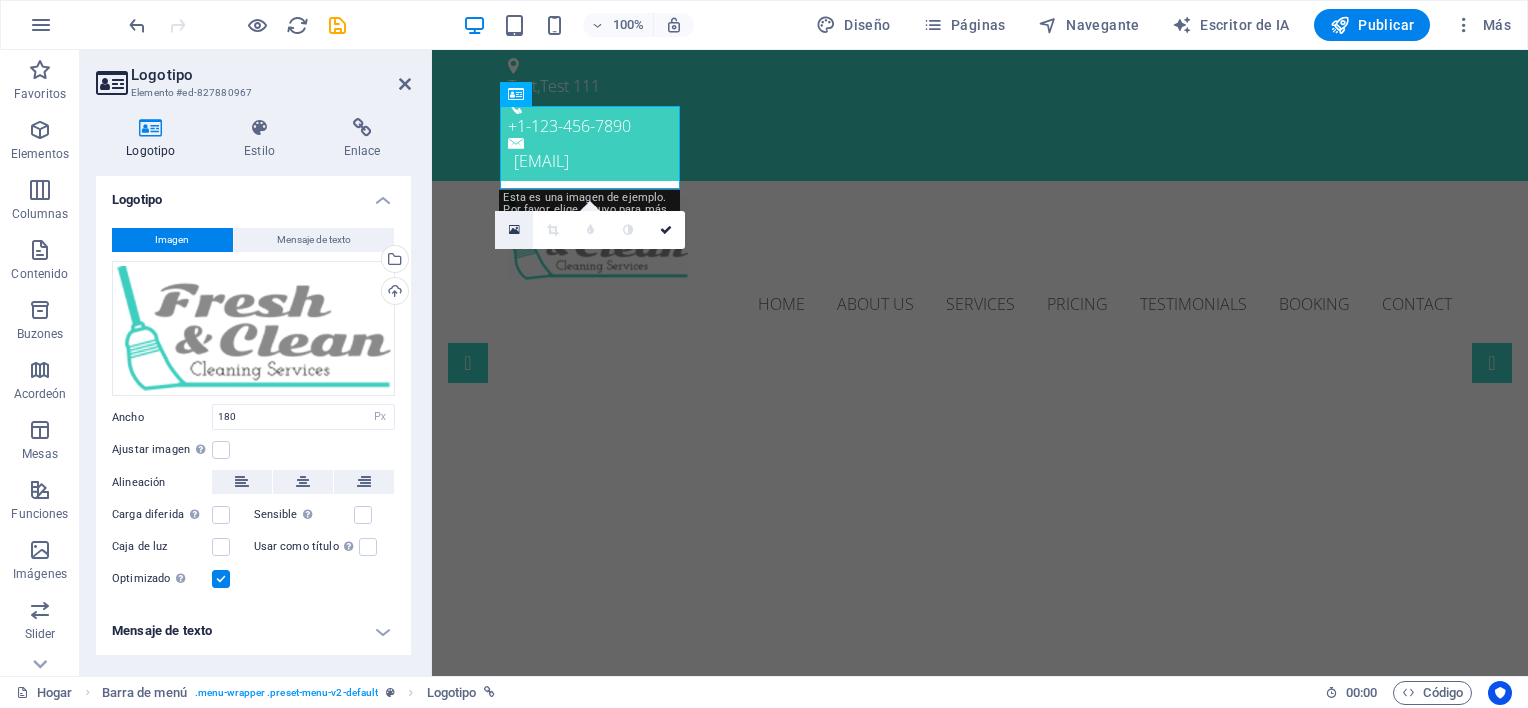 click at bounding box center (514, 230) 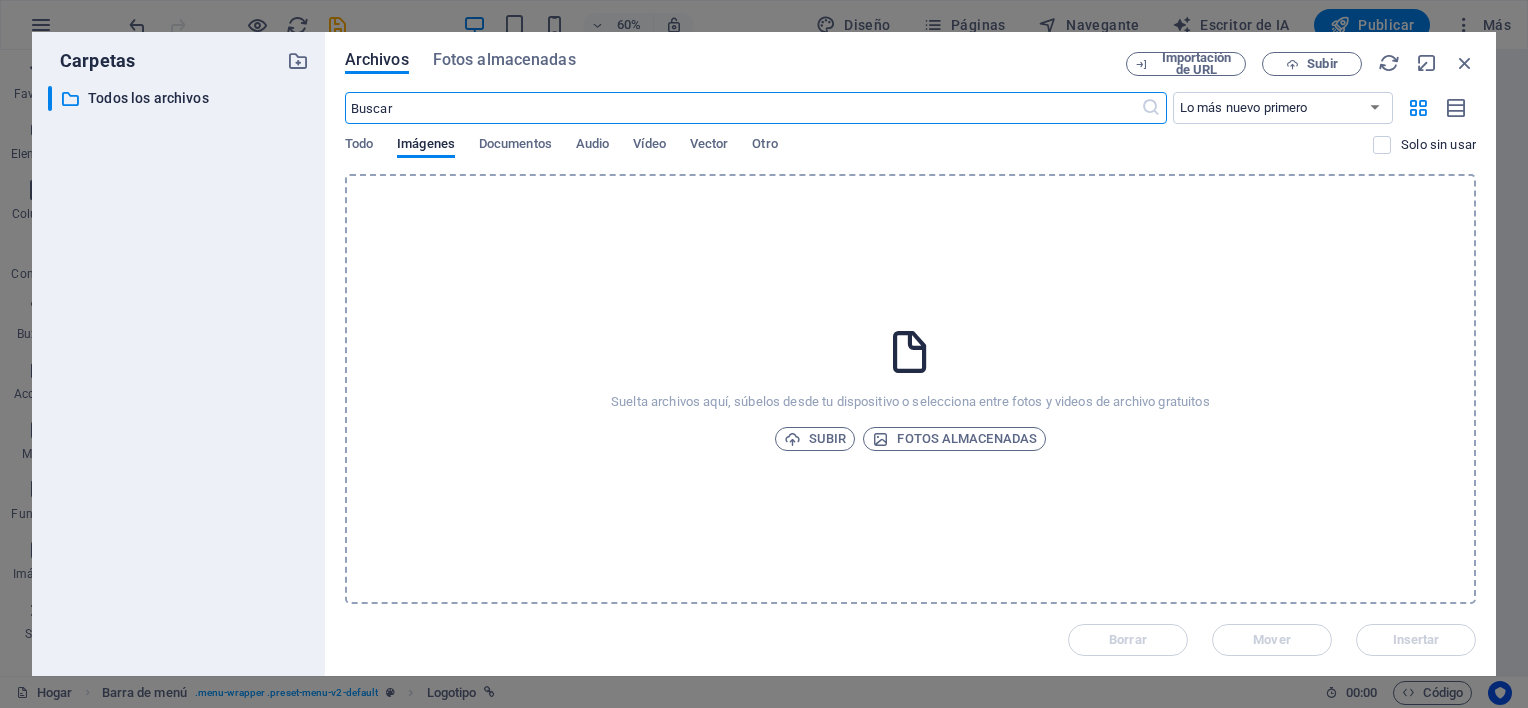 click at bounding box center (743, 108) 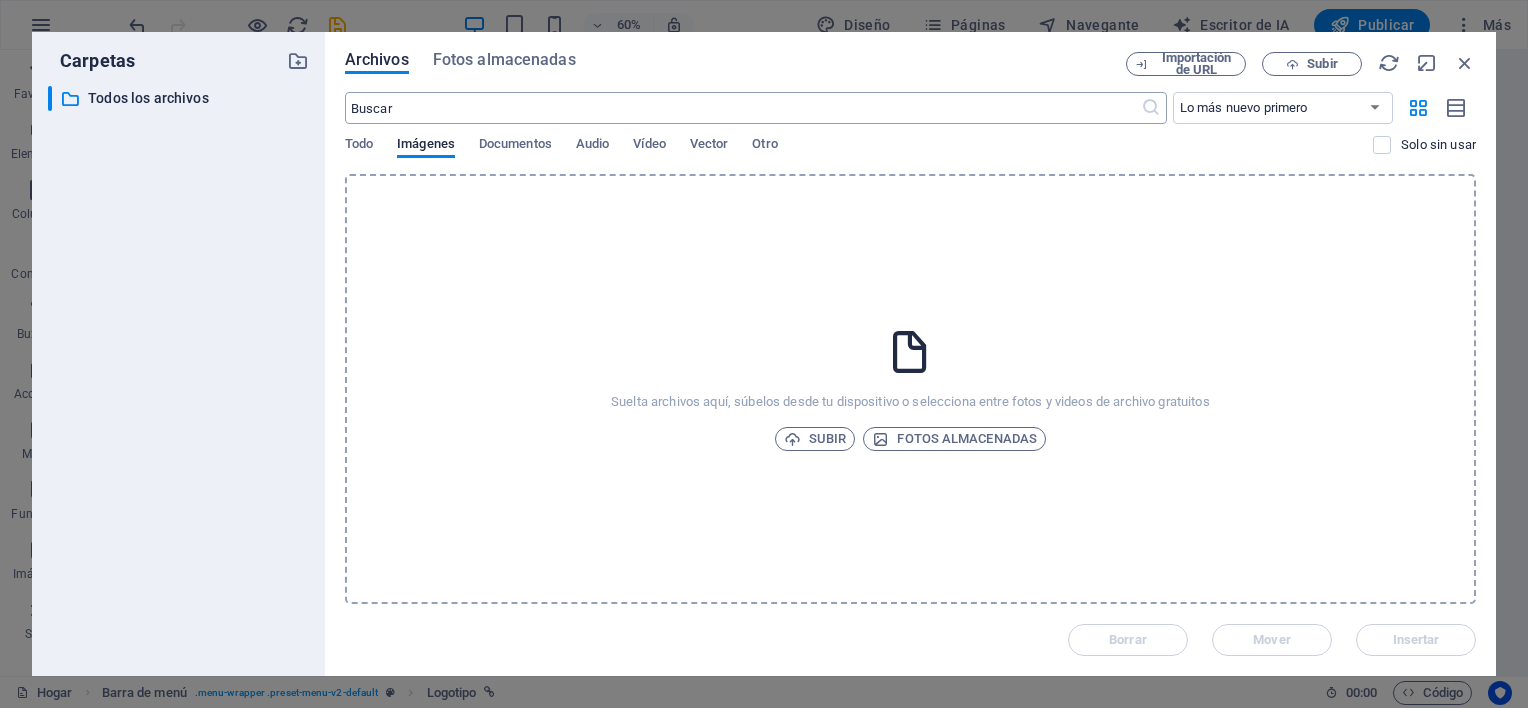 click at bounding box center (743, 108) 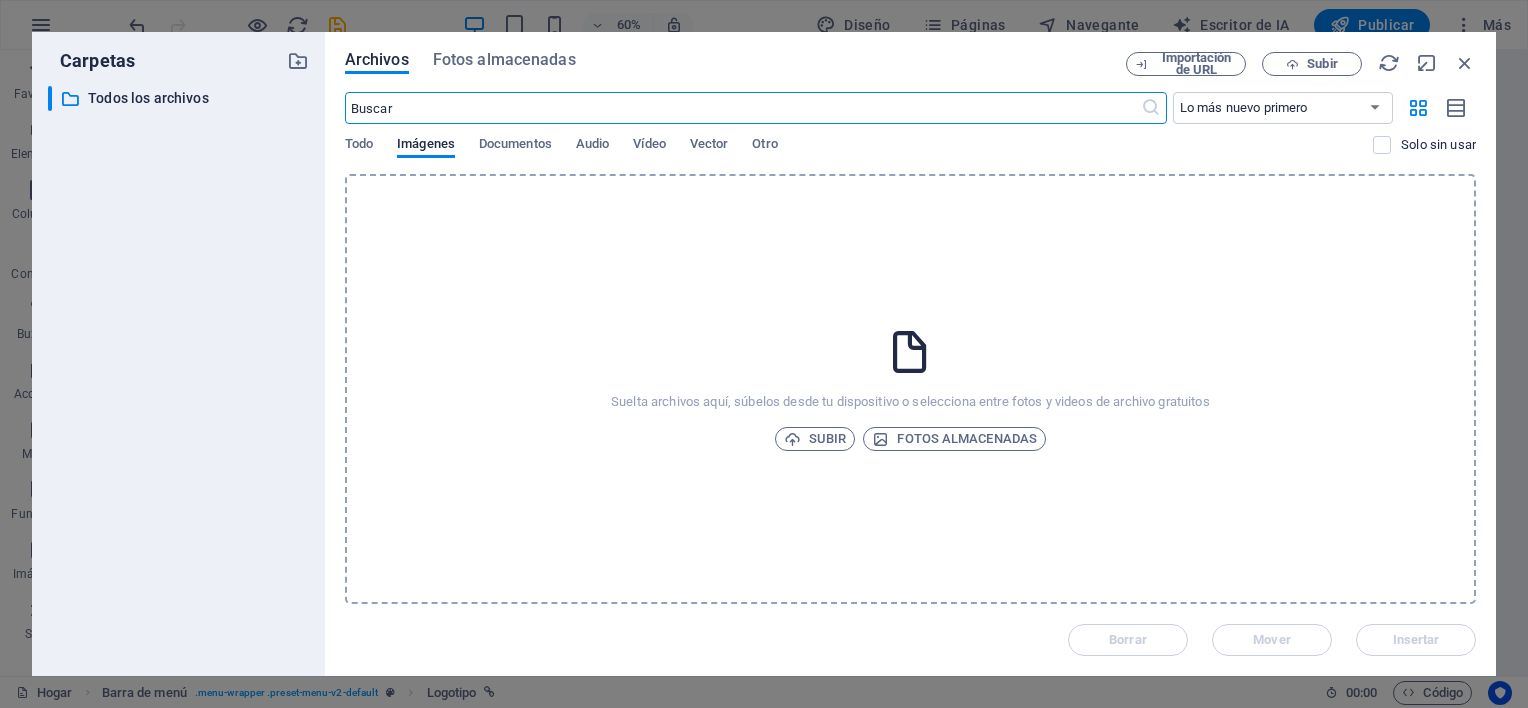 click at bounding box center [743, 108] 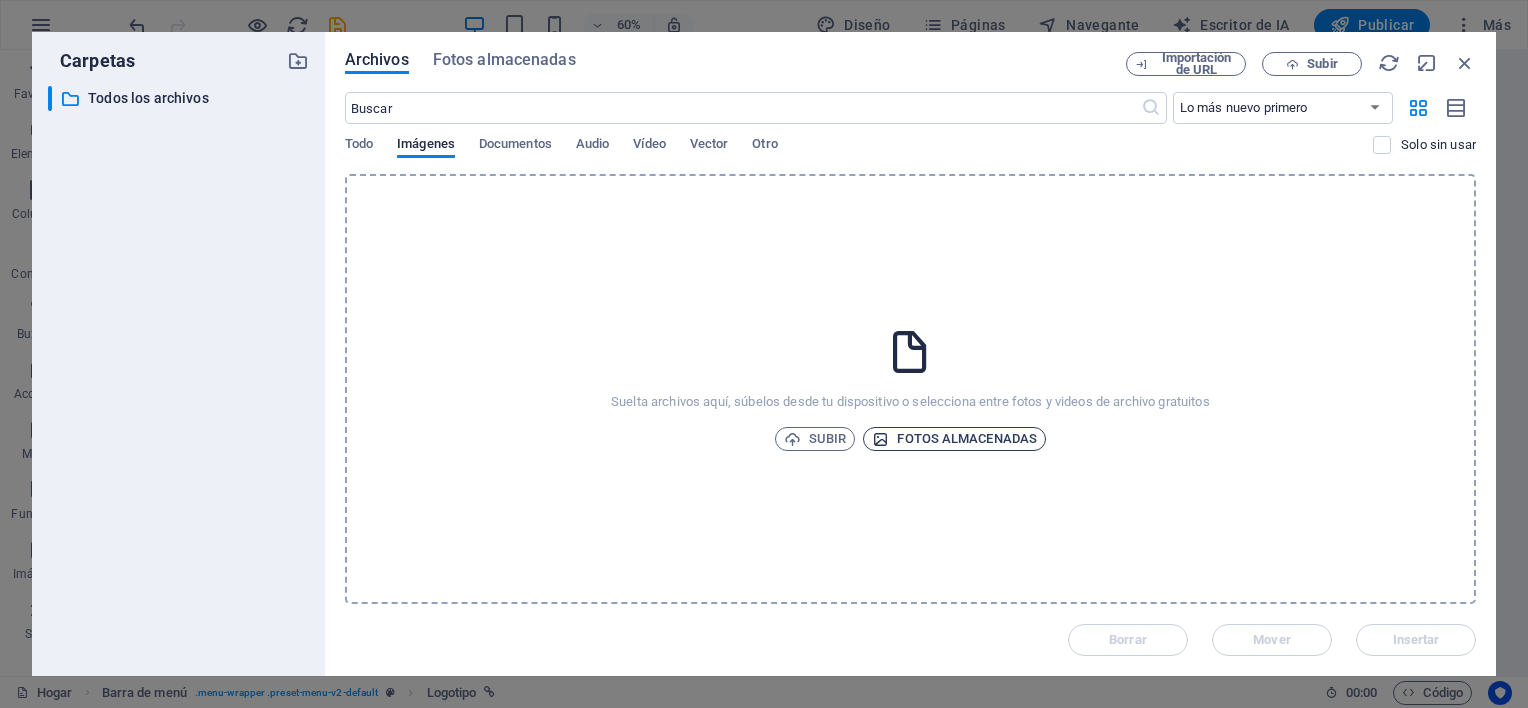 click on "Fotos almacenadas" at bounding box center (967, 439) 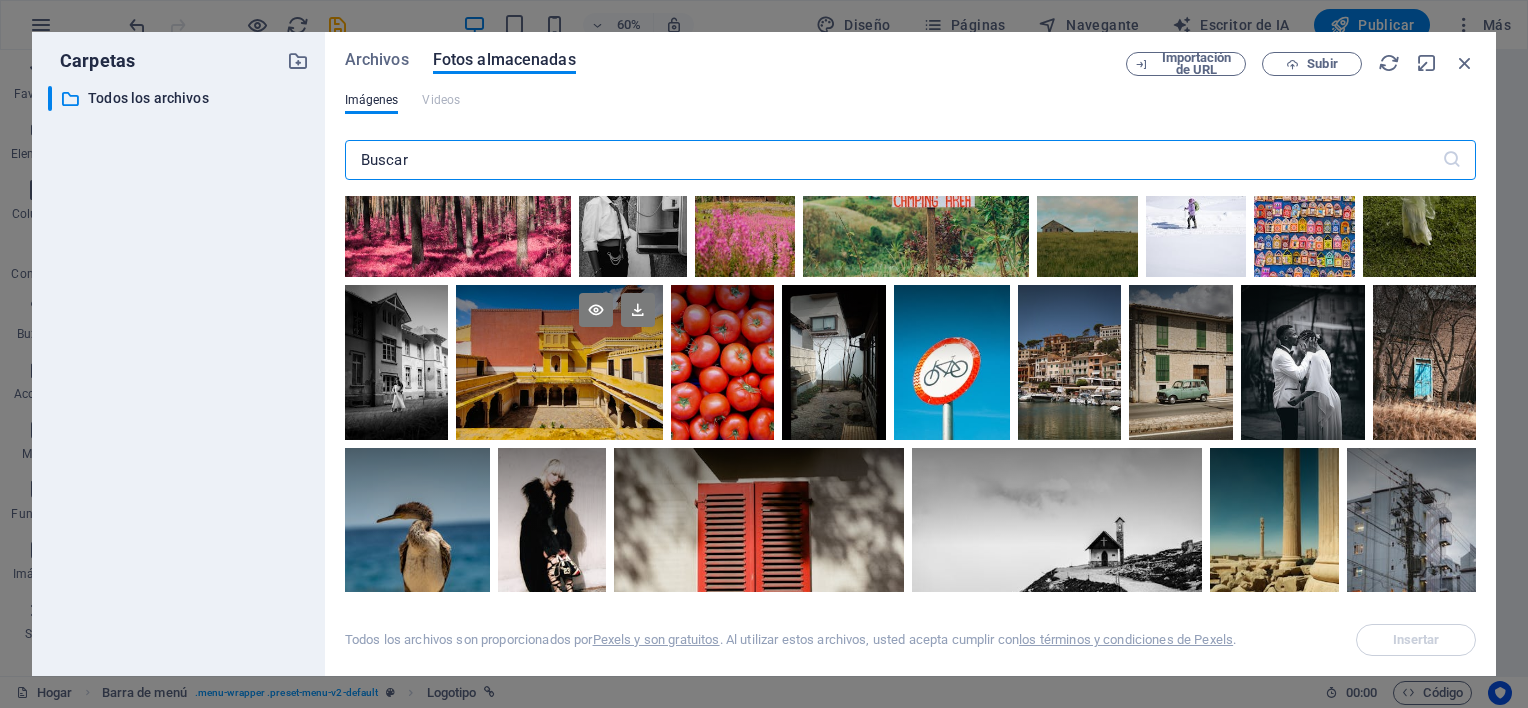 scroll, scrollTop: 0, scrollLeft: 0, axis: both 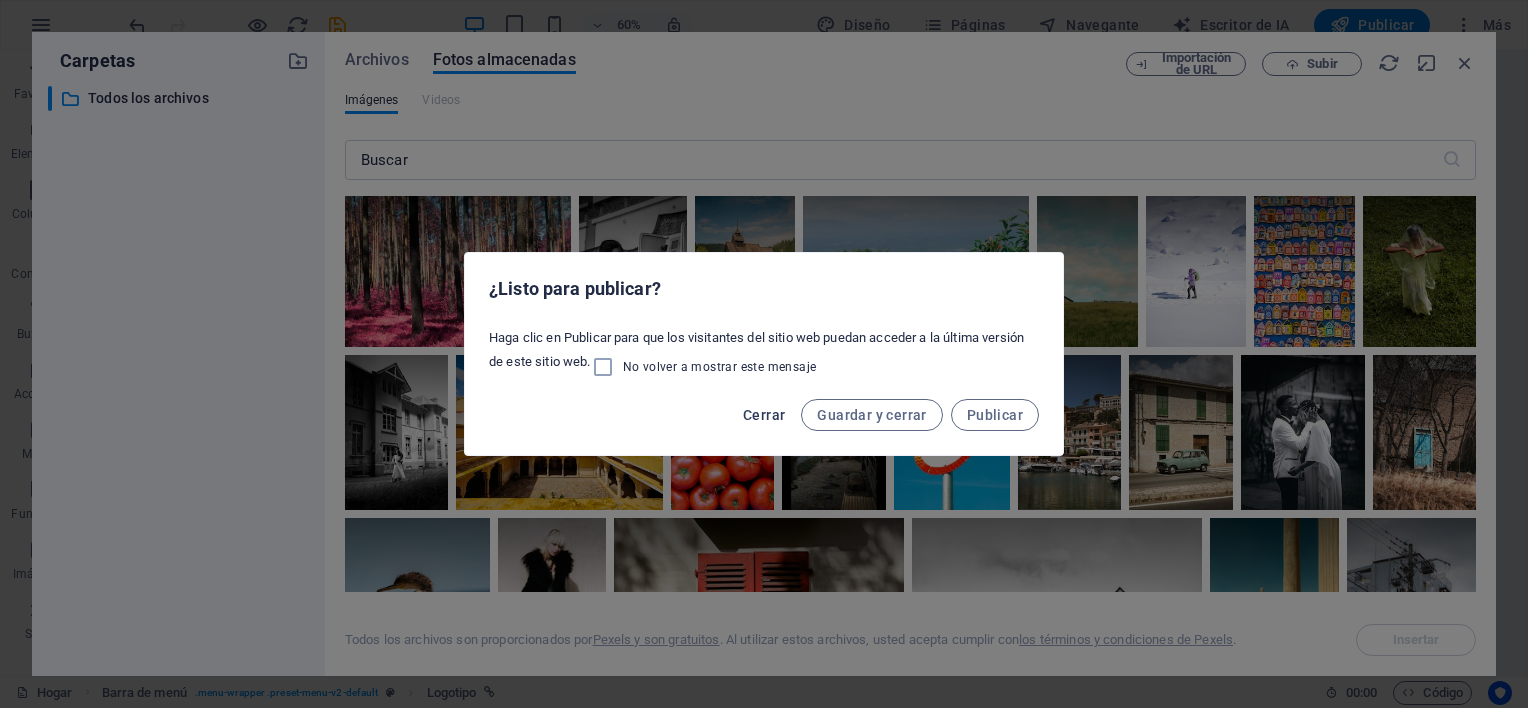 click on "Cerrar" at bounding box center (764, 415) 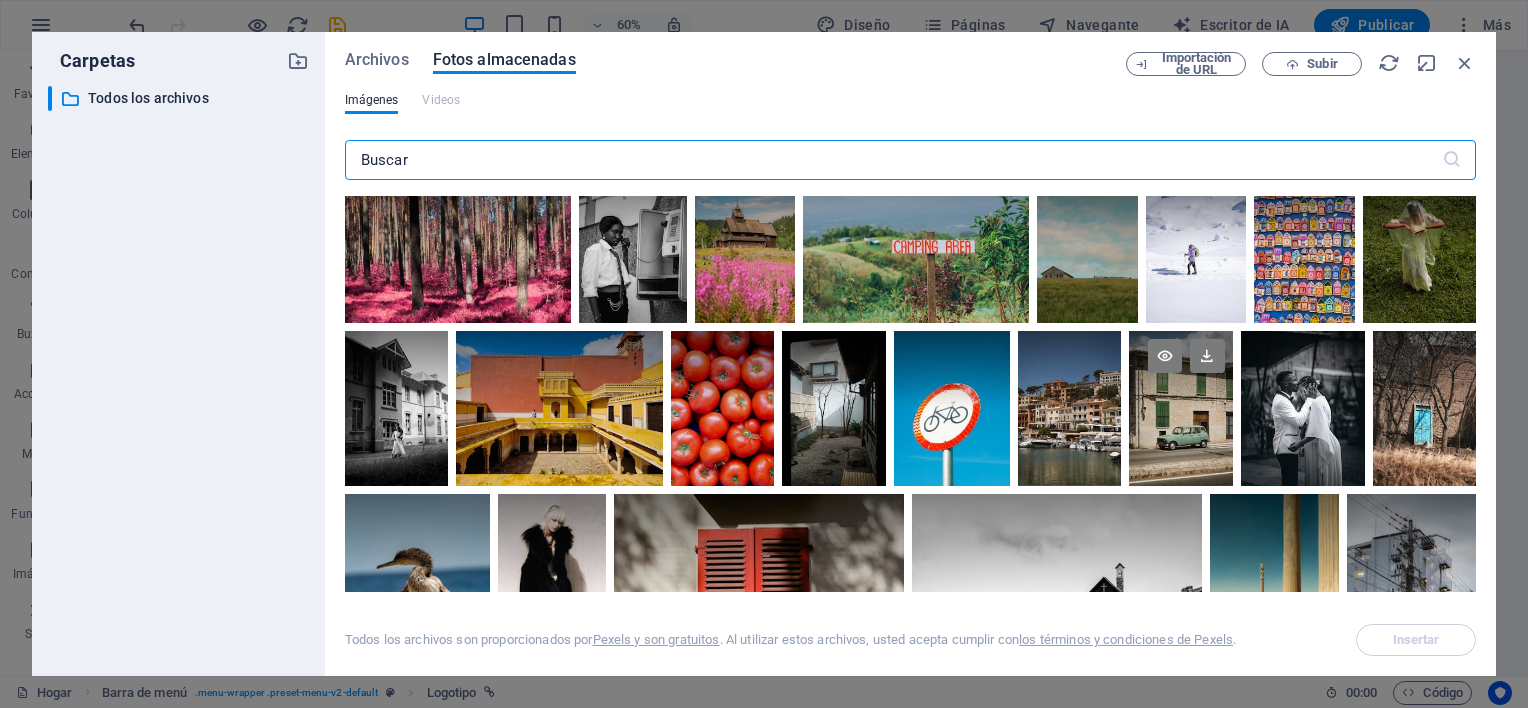 scroll, scrollTop: 0, scrollLeft: 0, axis: both 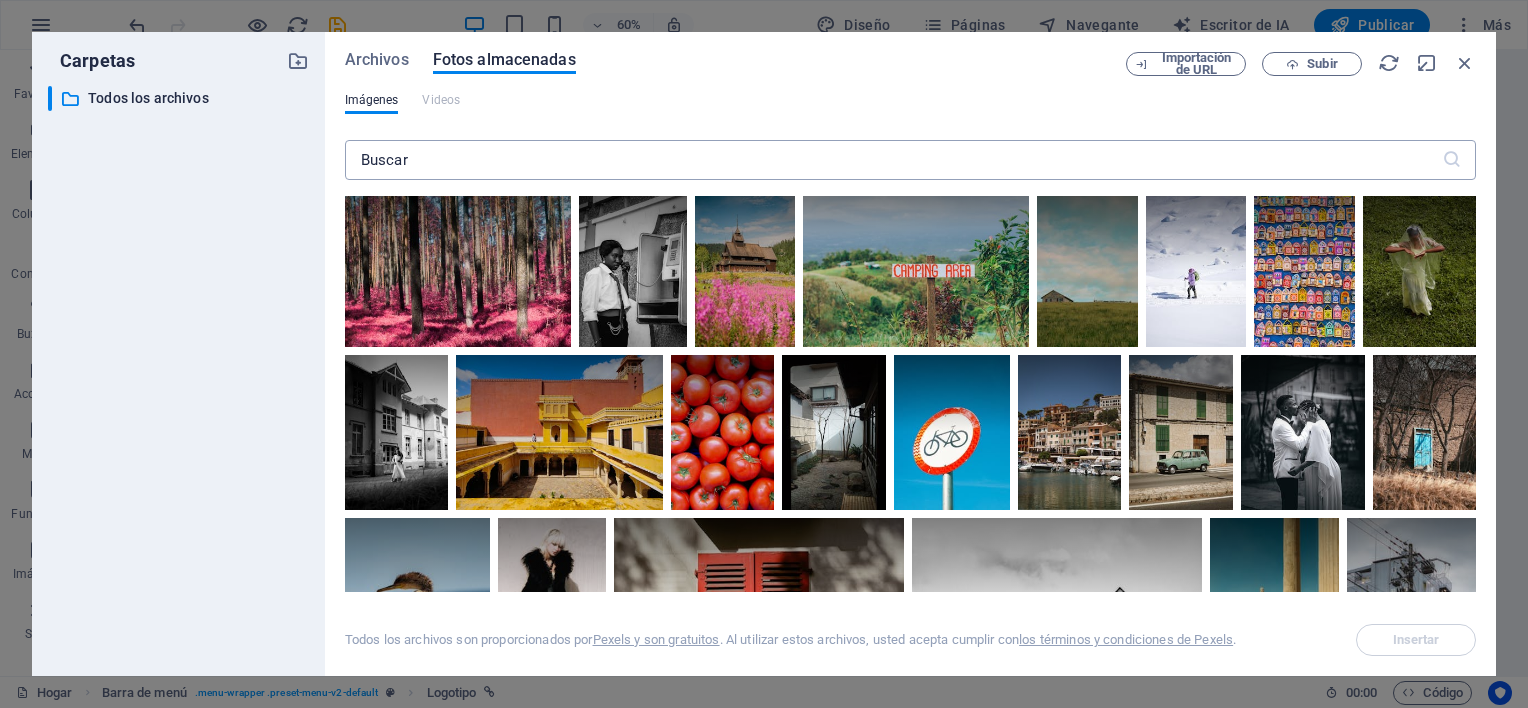 click at bounding box center [1452, 160] 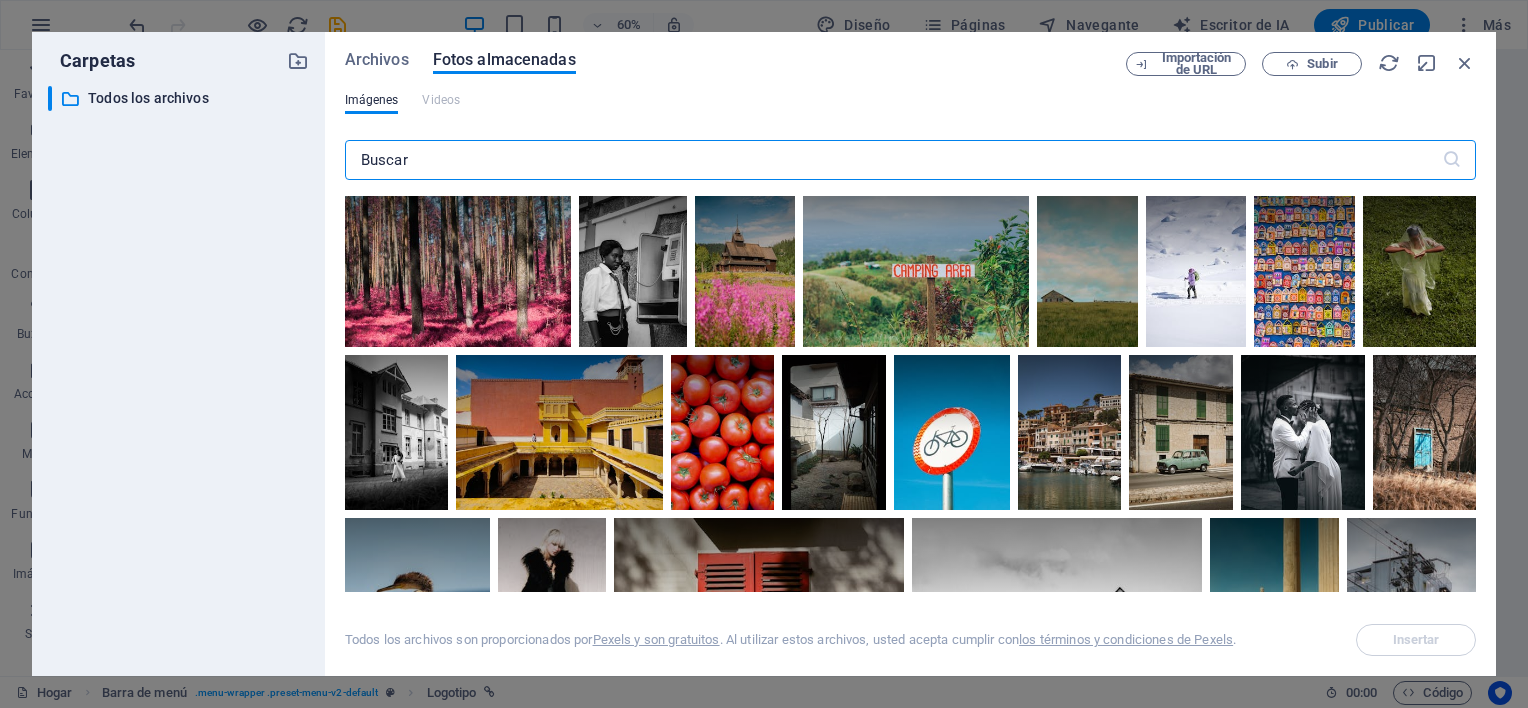 click at bounding box center [893, 160] 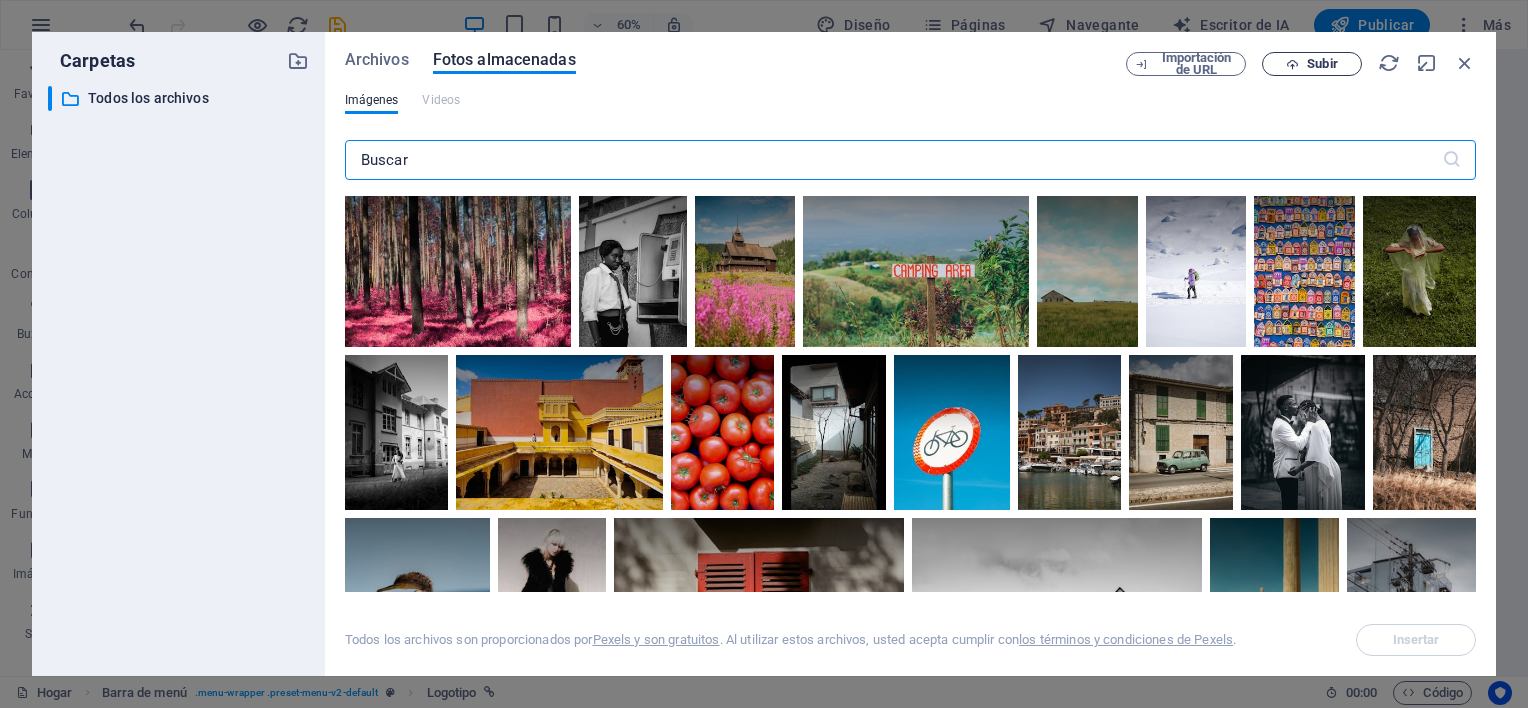 click on "Subir" at bounding box center (1322, 64) 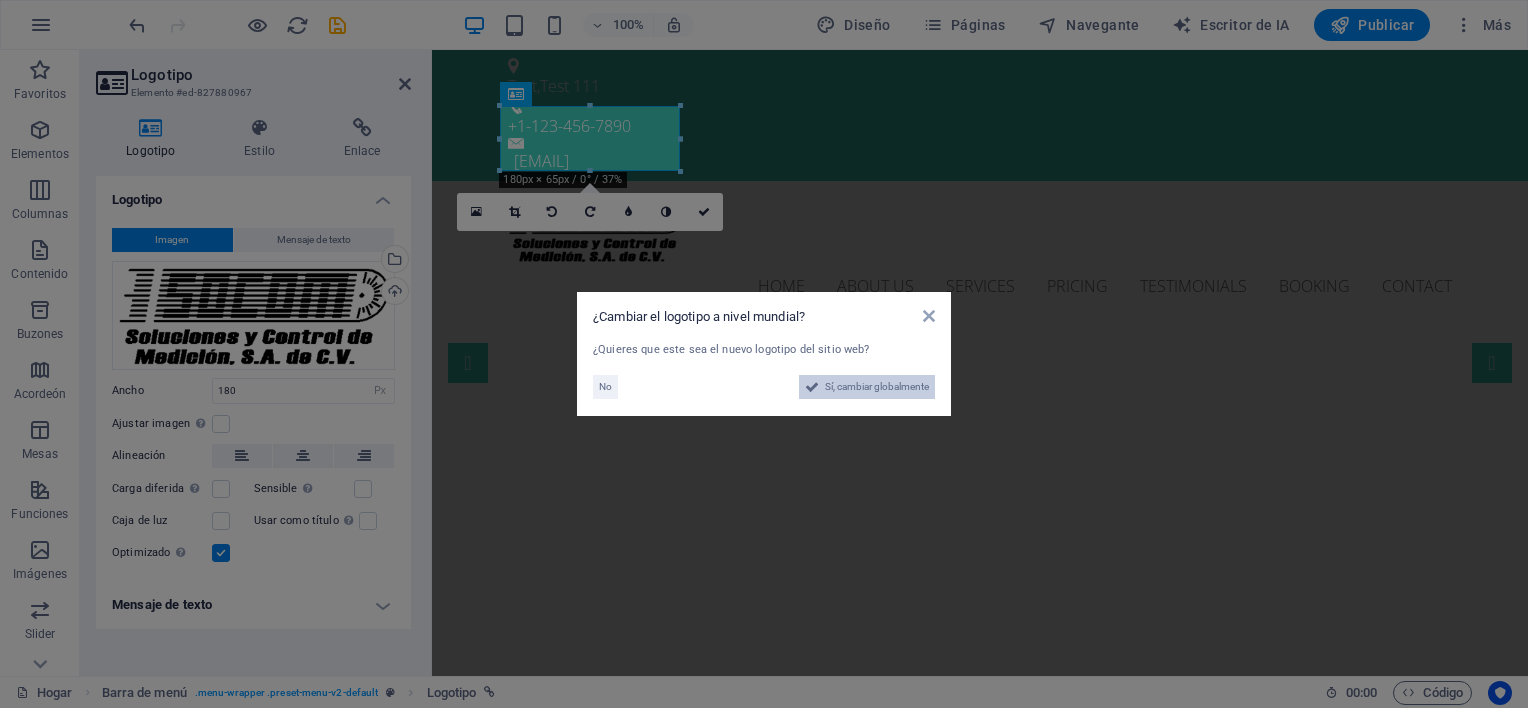 click on "Sí, cambiar globalmente" at bounding box center (877, 387) 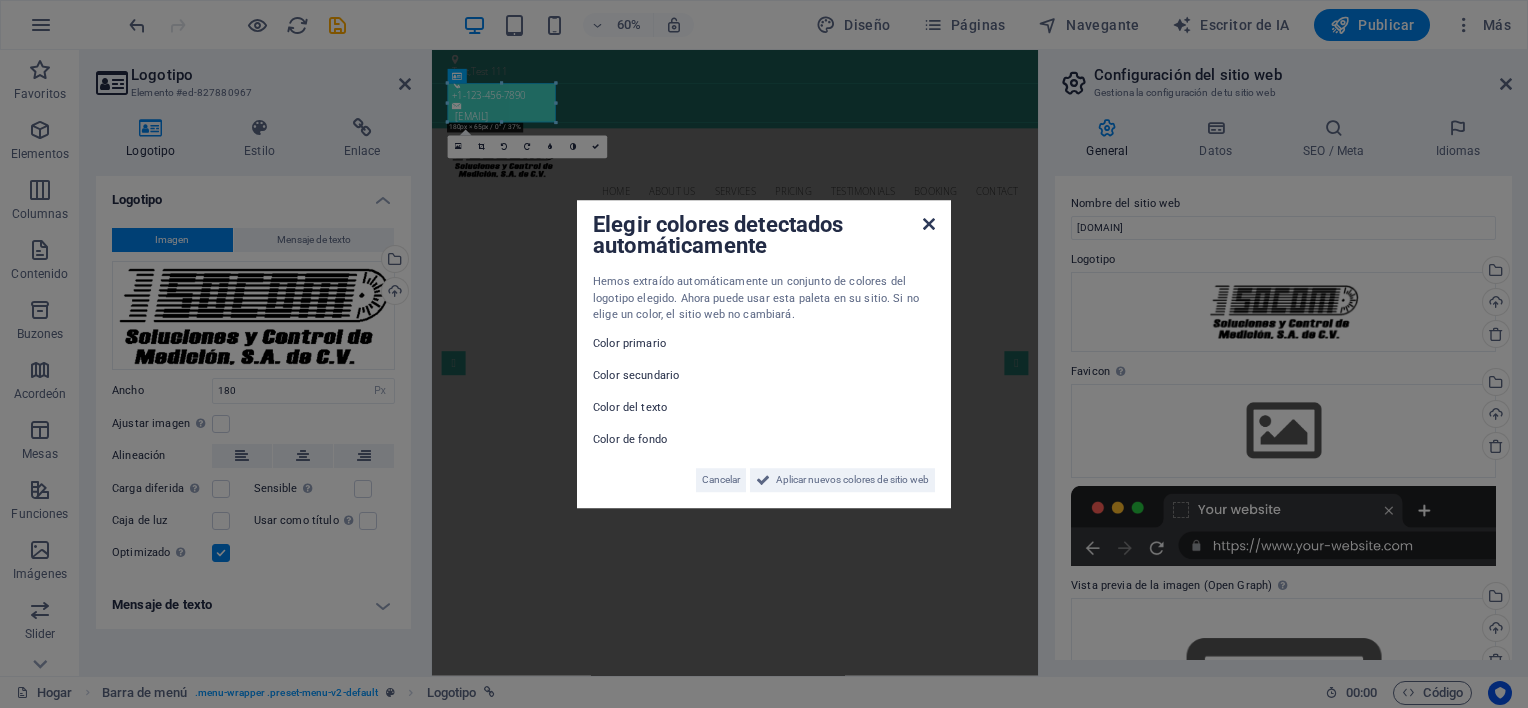 click at bounding box center (929, 224) 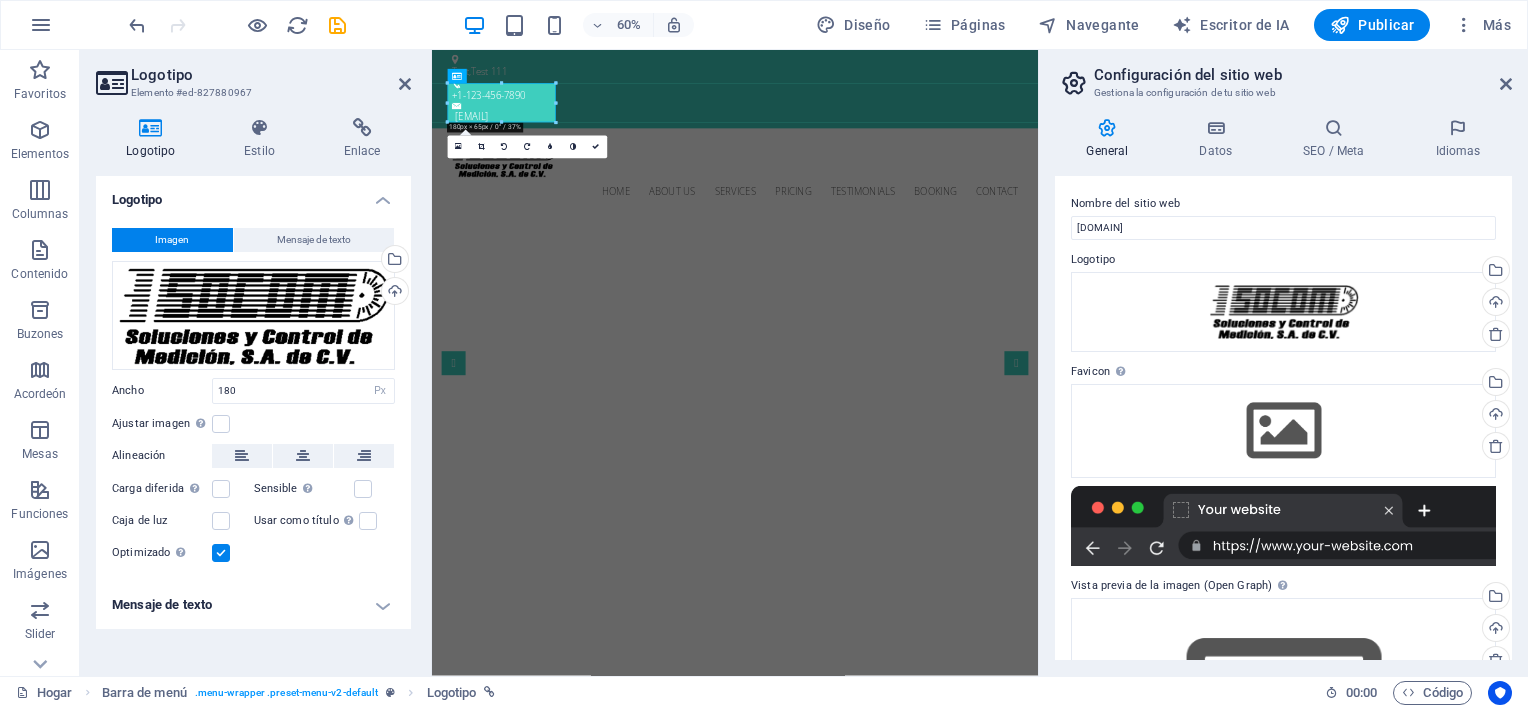 click on "Configuración del sitio web Gestiona la configuración de tu sitio web  General  Datos  SEO / Meta  Idiomas Nombre del sitio web socom.com.mx Logotipo Drag files here, click to choose files or select files from Files or our free stock photos & videos Seleccione archivos del administrador de archivos, fotos de archivo o cargue archivos Subir Favicon Establece el favicon de tu sitio web aquí. Un favicon es un pequeño icono que se muestra en la pestaña del navegador junto al título de tu sitio web. Ayuda a los visitantes a identificar su sitio web. Drag files here, click to choose files or select files from Files or our free stock photos & videos Seleccione archivos del administrador de archivos, fotos de archivo o cargue archivos Subir Vista previa de la imagen (Open Graph) Esta imagen se mostrará cuando se comparta el sitio web en las redes sociales Drag files here, click to choose files or select files from Files or our free stock photos & videos Subir Company socom.com.mx First name Last name Street AI" at bounding box center (1283, 363) 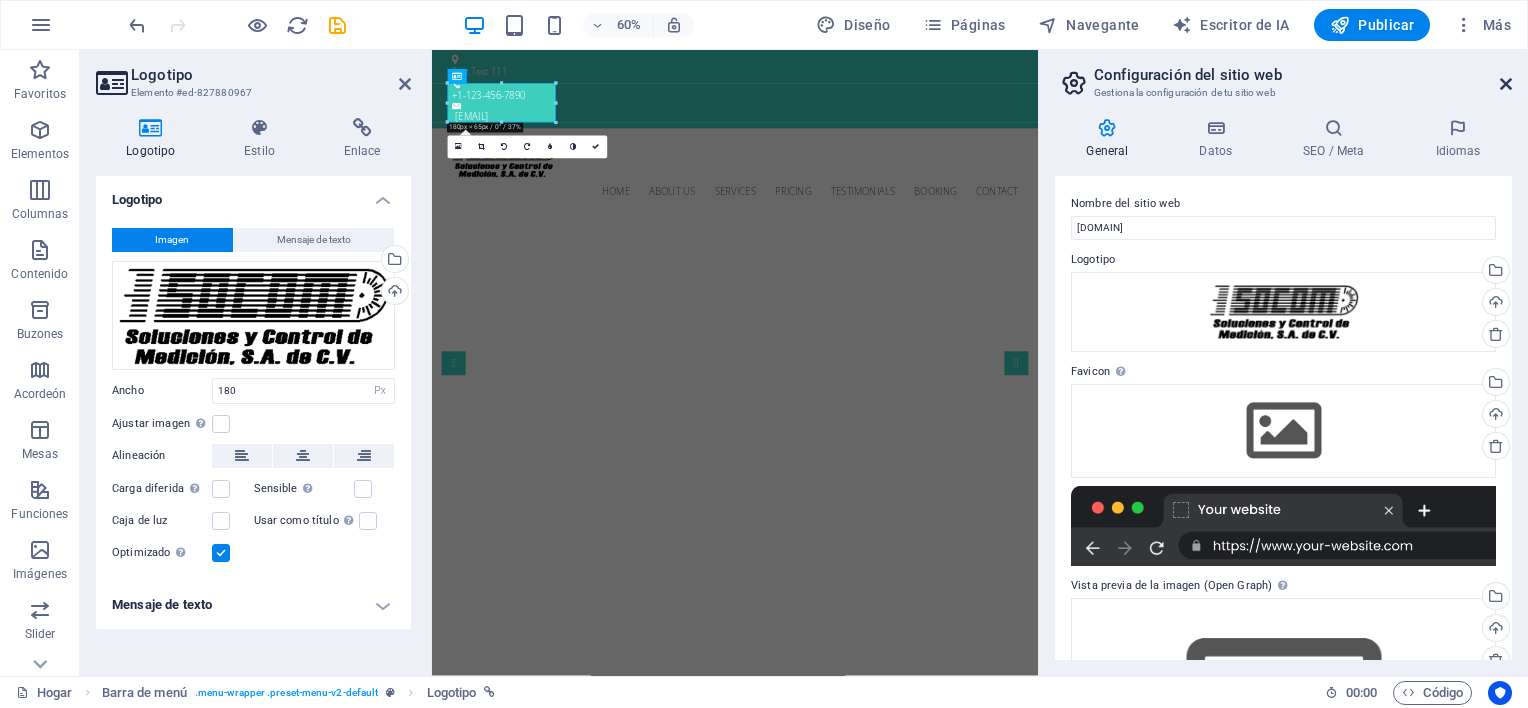 drag, startPoint x: 1503, startPoint y: 85, endPoint x: 1069, endPoint y: 35, distance: 436.8707 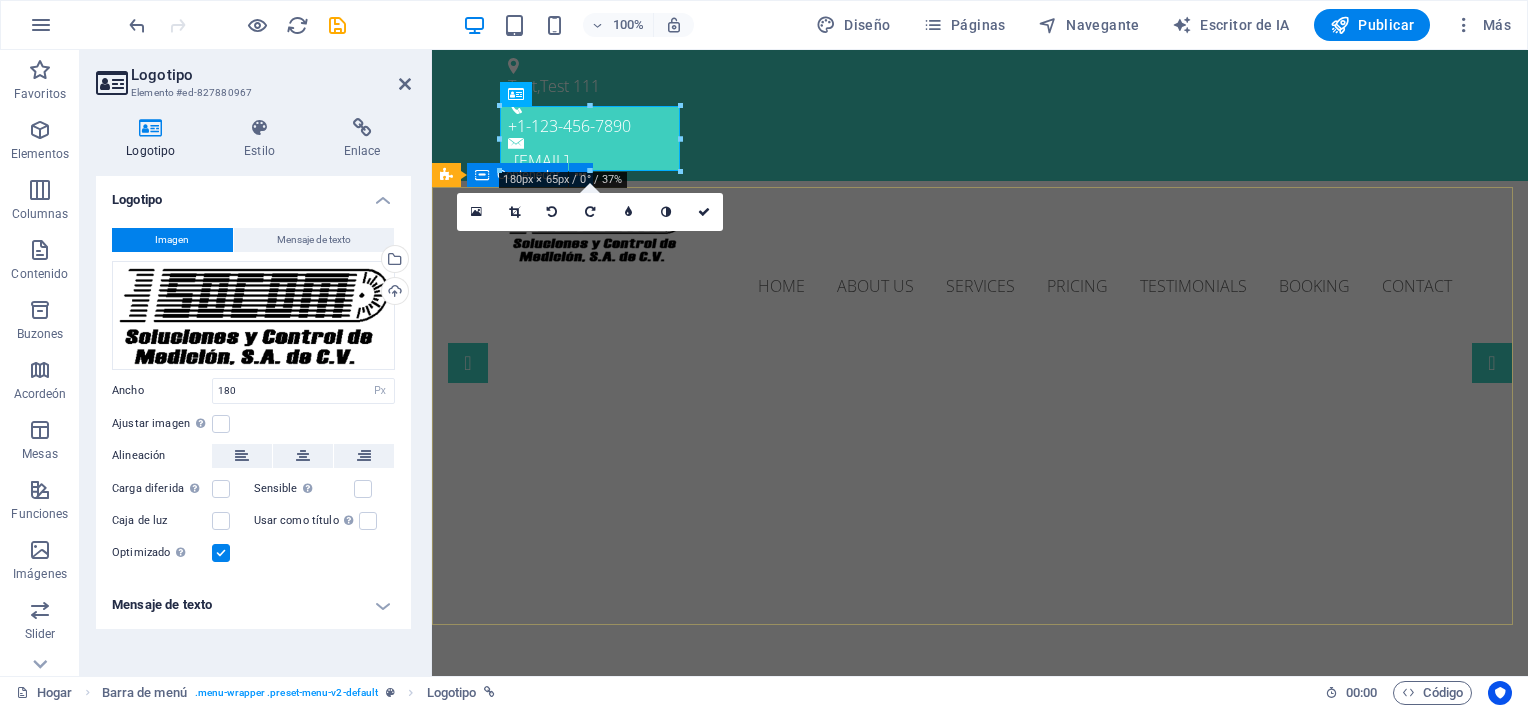 click on "Laboratorio de Calibración Soluciones y Control de Medición" at bounding box center (980, 904) 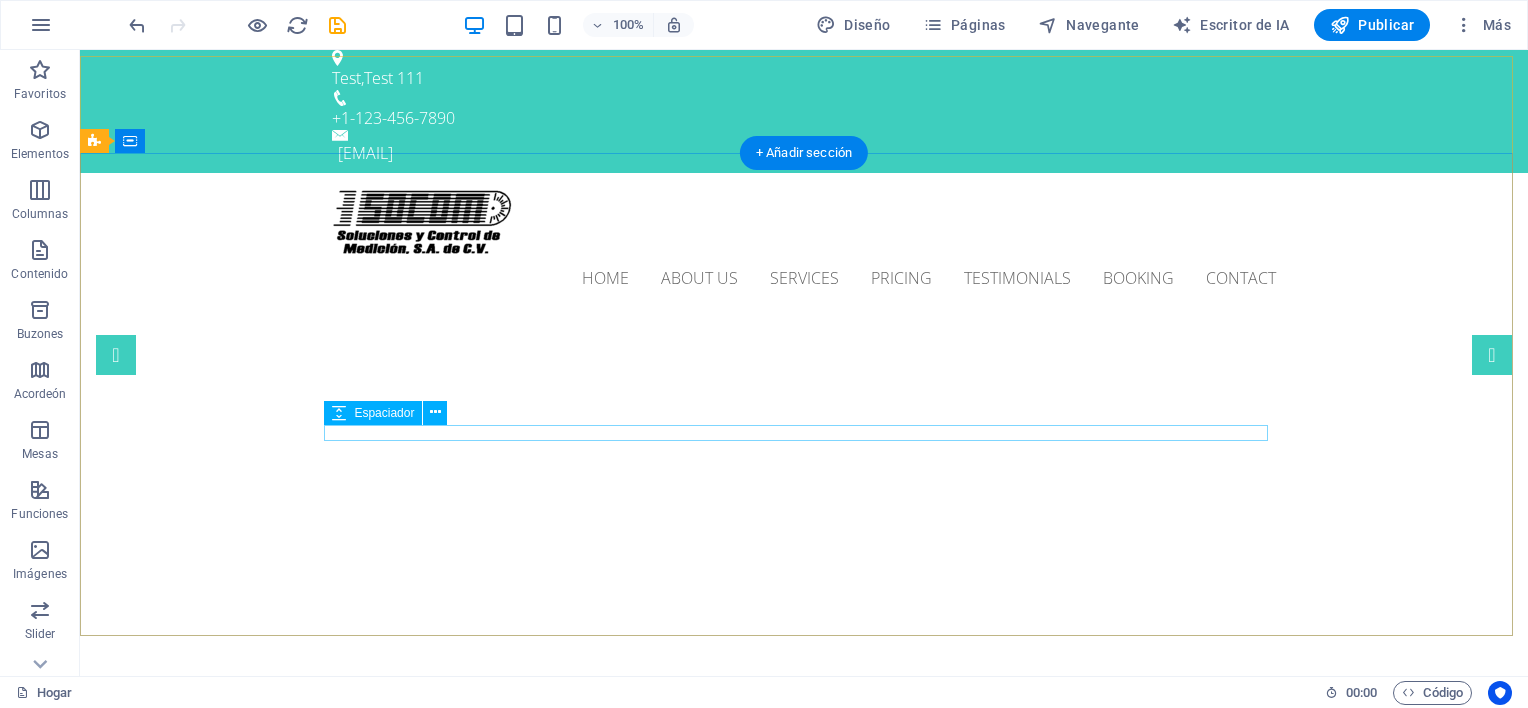 scroll, scrollTop: 0, scrollLeft: 0, axis: both 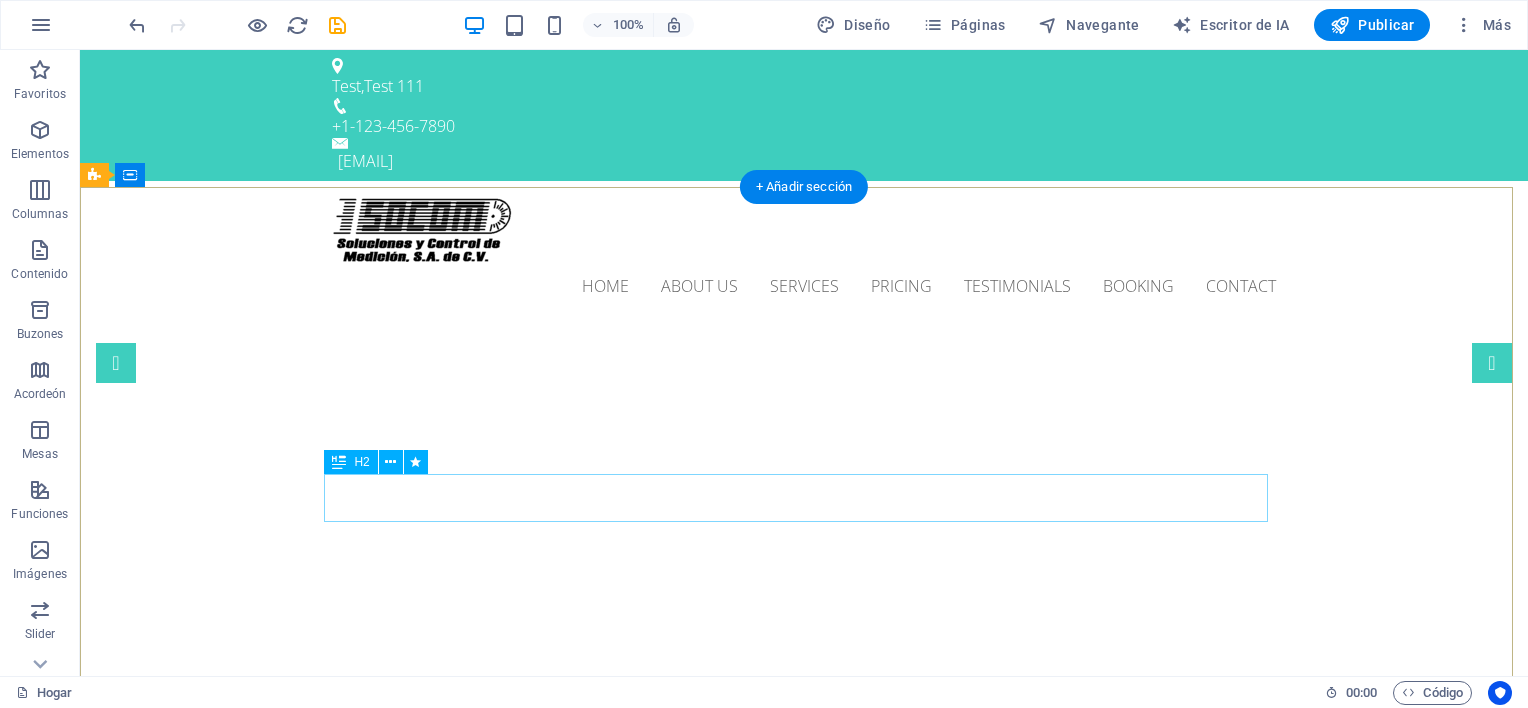 click on "Soluciones y Control de Medición" at bounding box center [804, 1067] 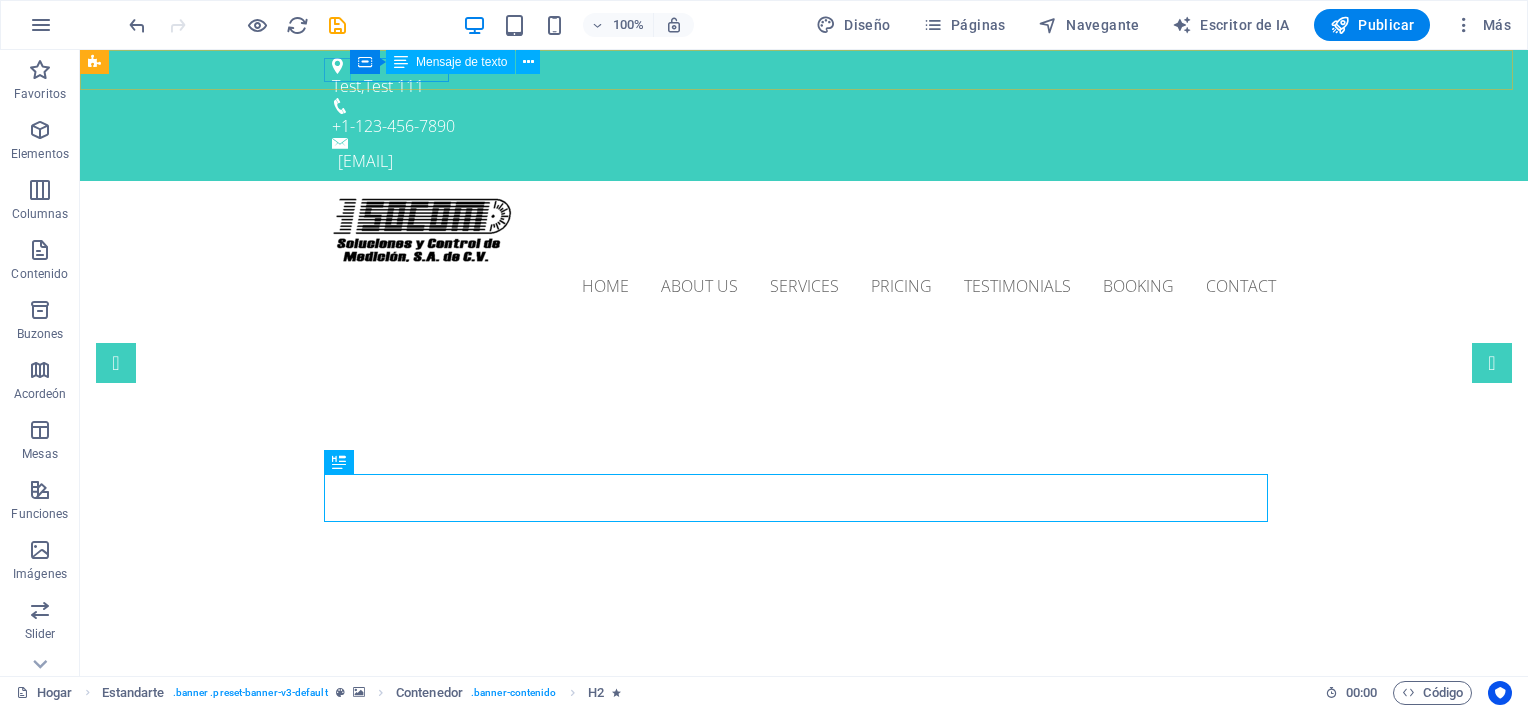 click on "Container   Mensaje de texto" at bounding box center (451, 62) 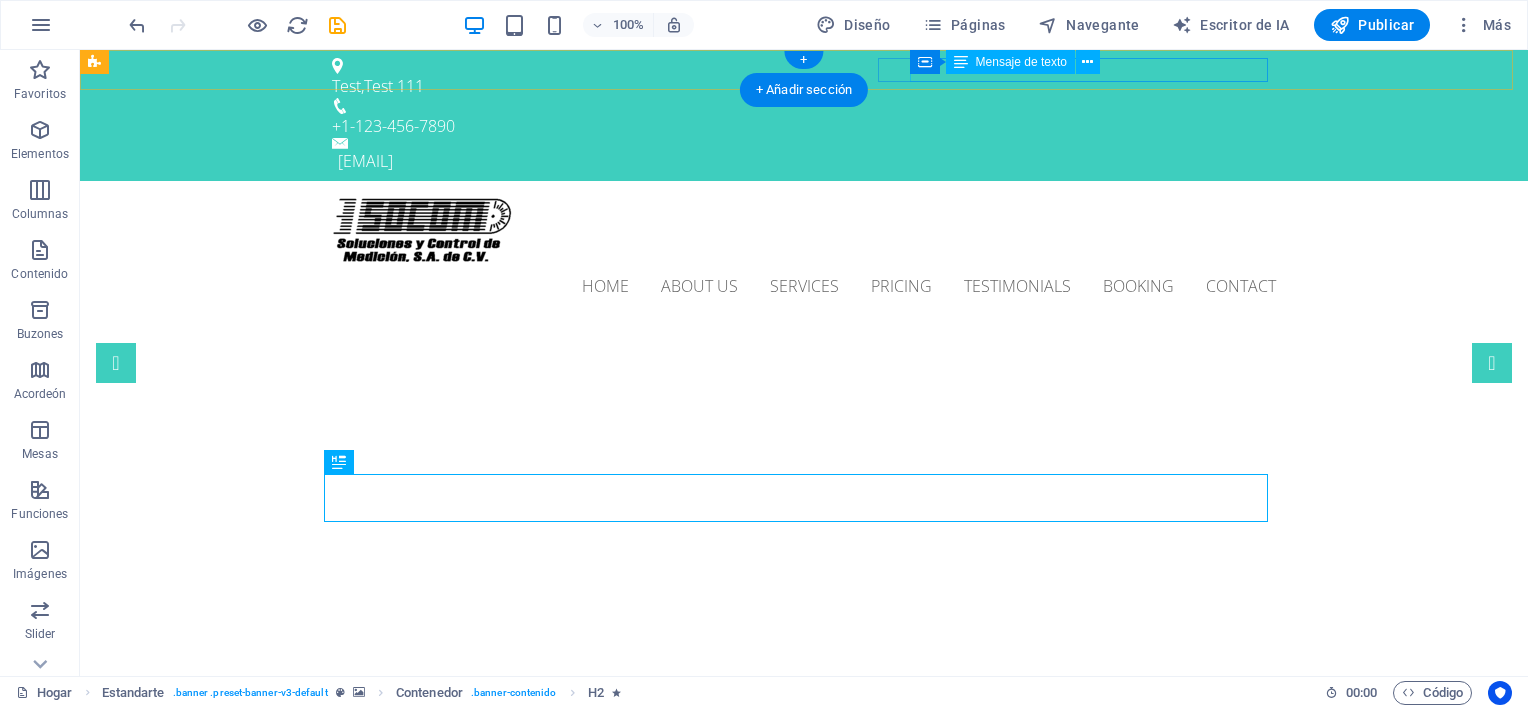 click on "b70eadac716153a6a2253957d155d9@plesk.local" at bounding box center [807, 161] 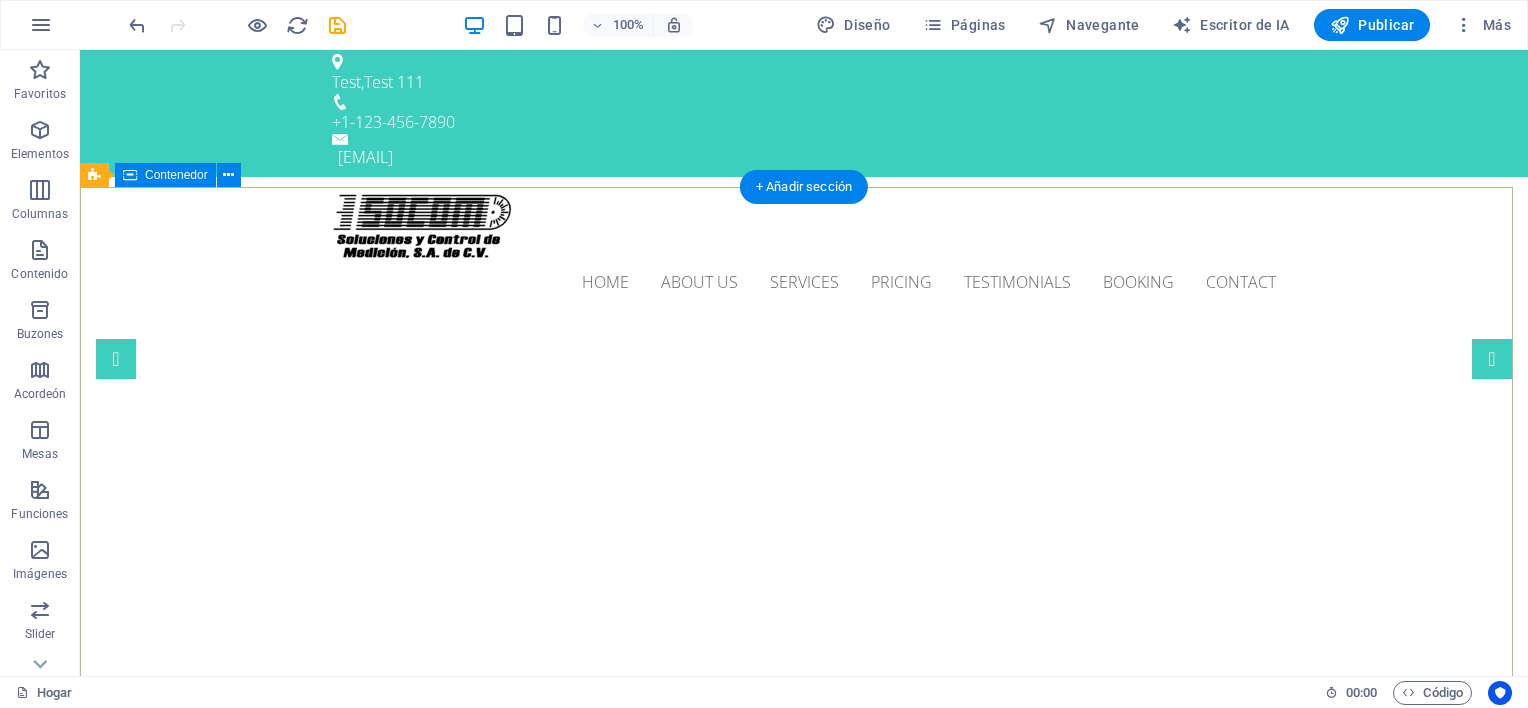 scroll, scrollTop: 0, scrollLeft: 0, axis: both 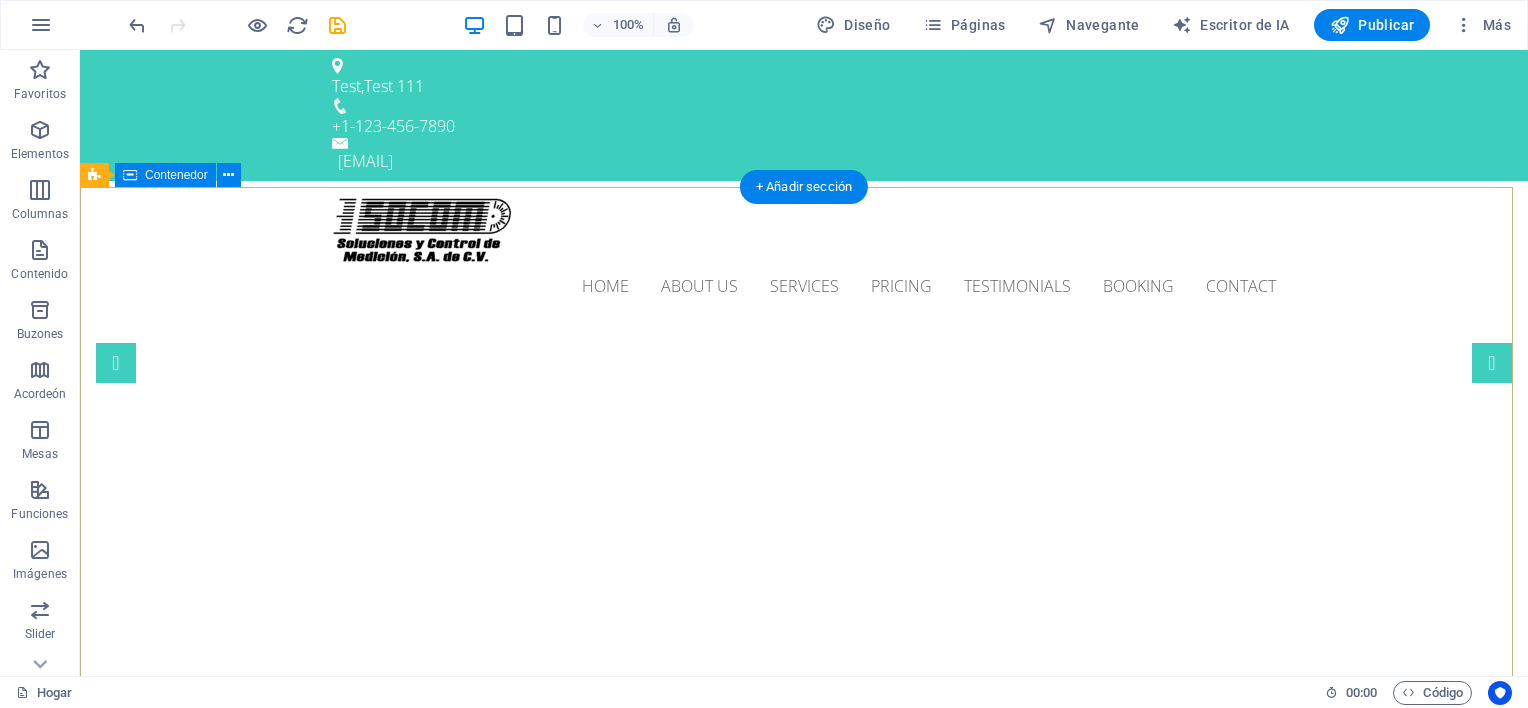 click on "Laboratorio de Calibración Soluciones y Control de Medición" at bounding box center (804, 1045) 